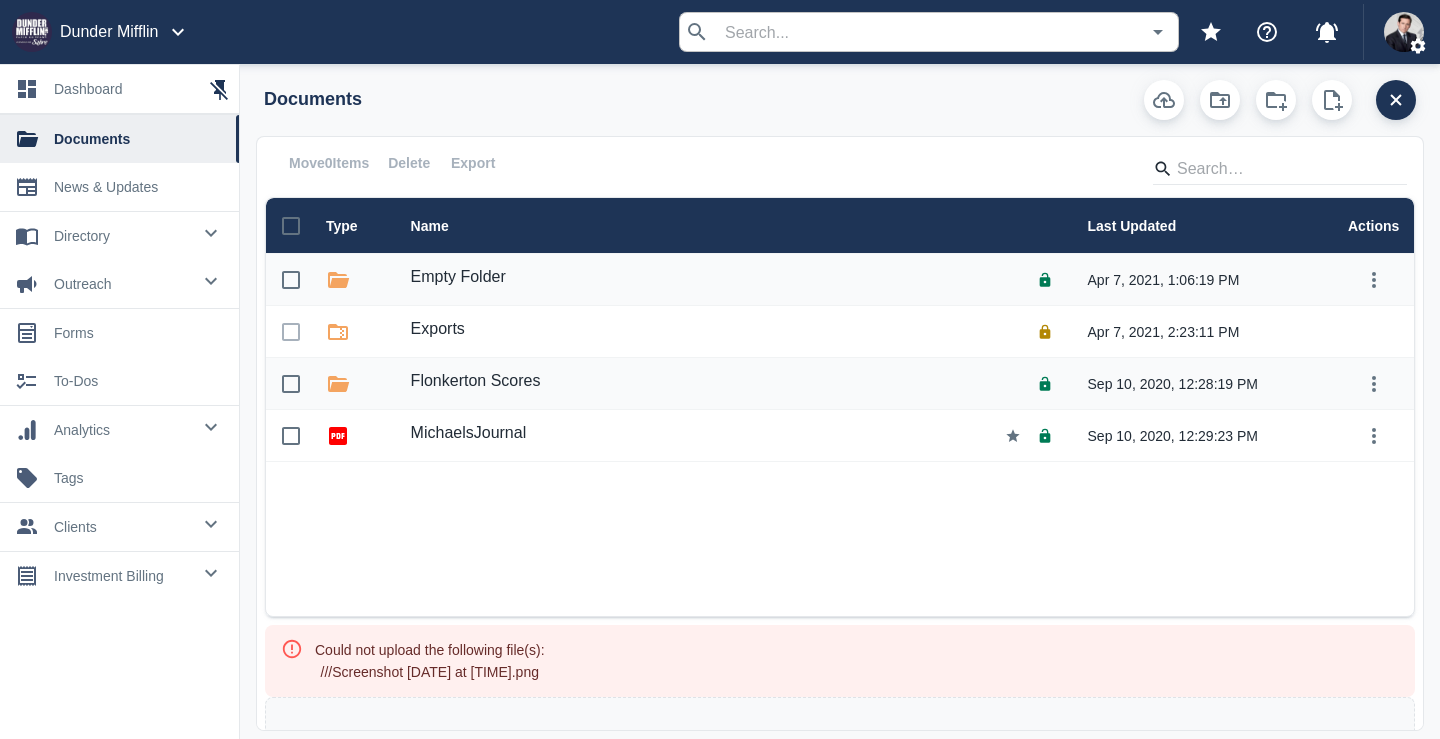 scroll, scrollTop: 0, scrollLeft: 0, axis: both 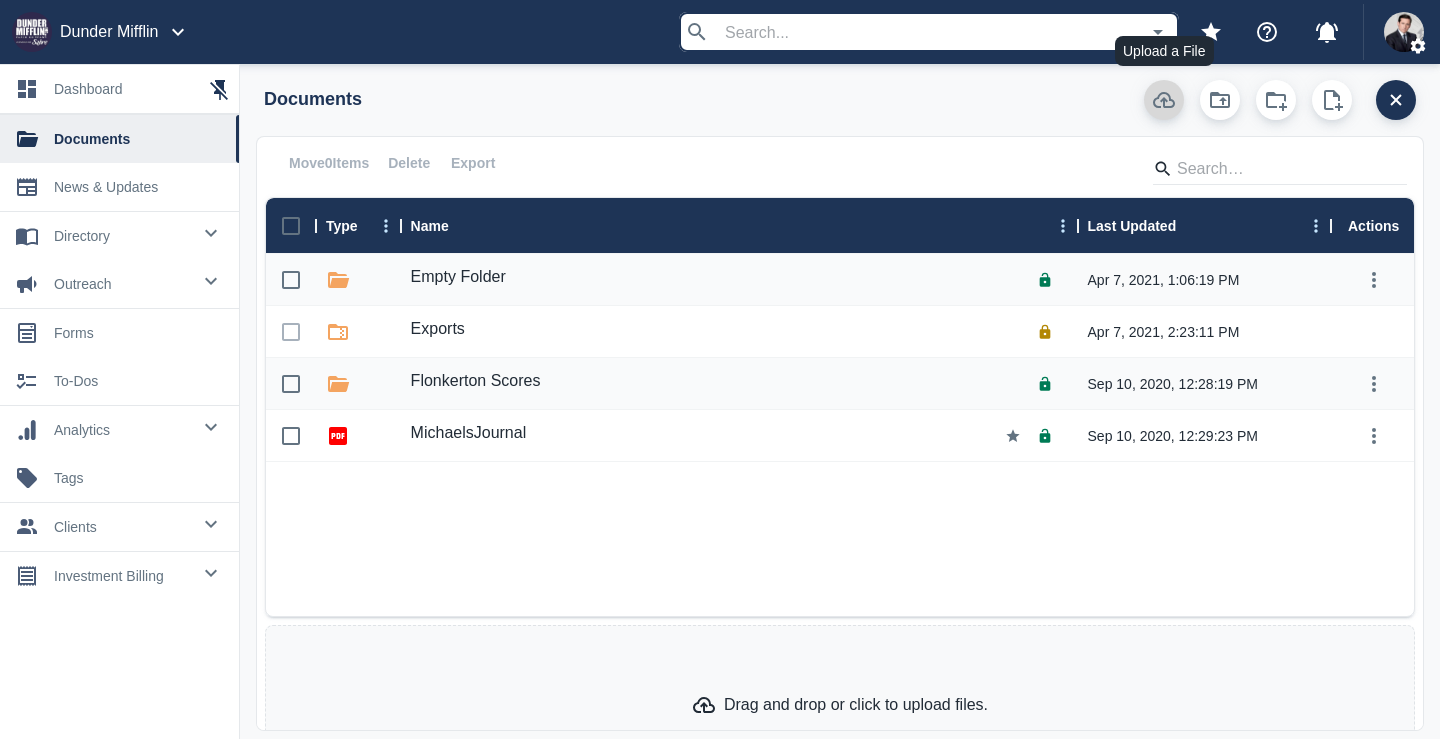 click at bounding box center [1164, 100] 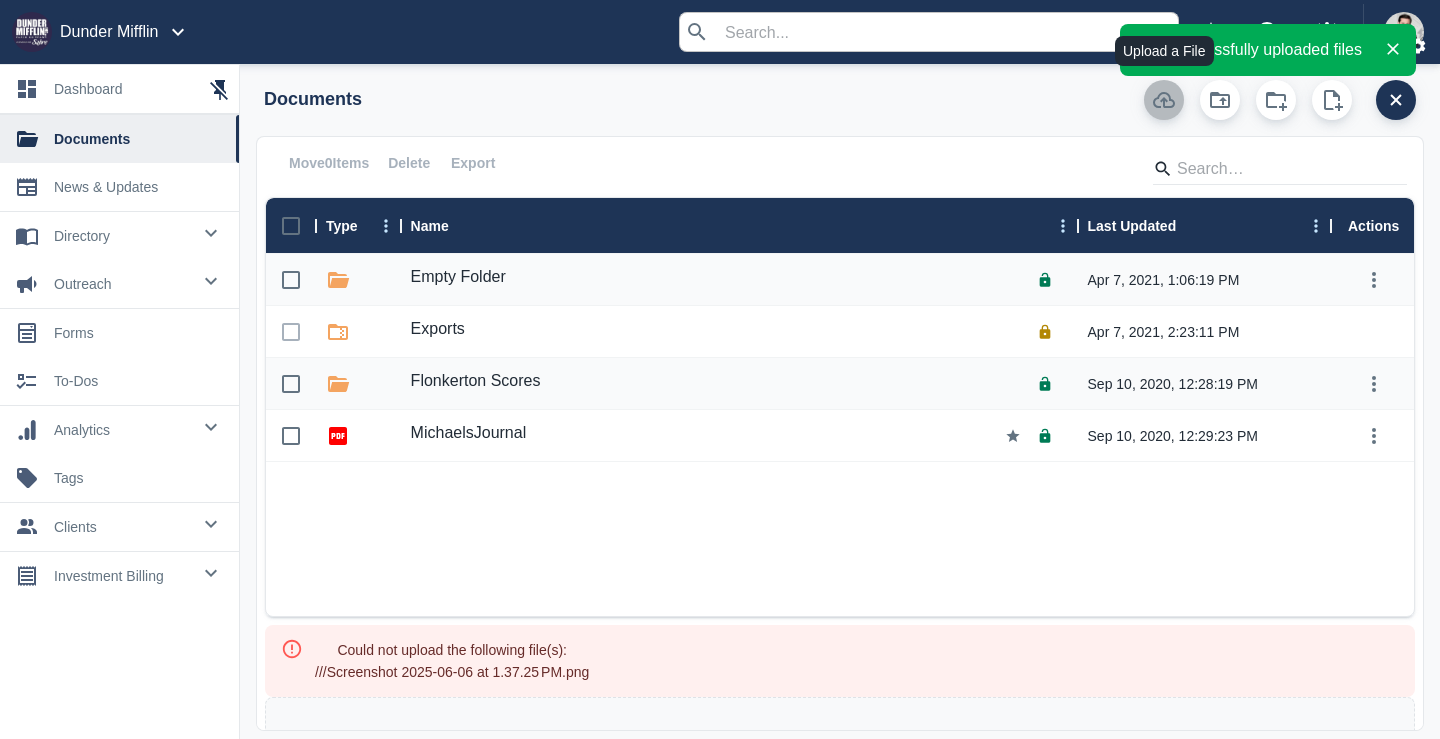 click at bounding box center [1164, 100] 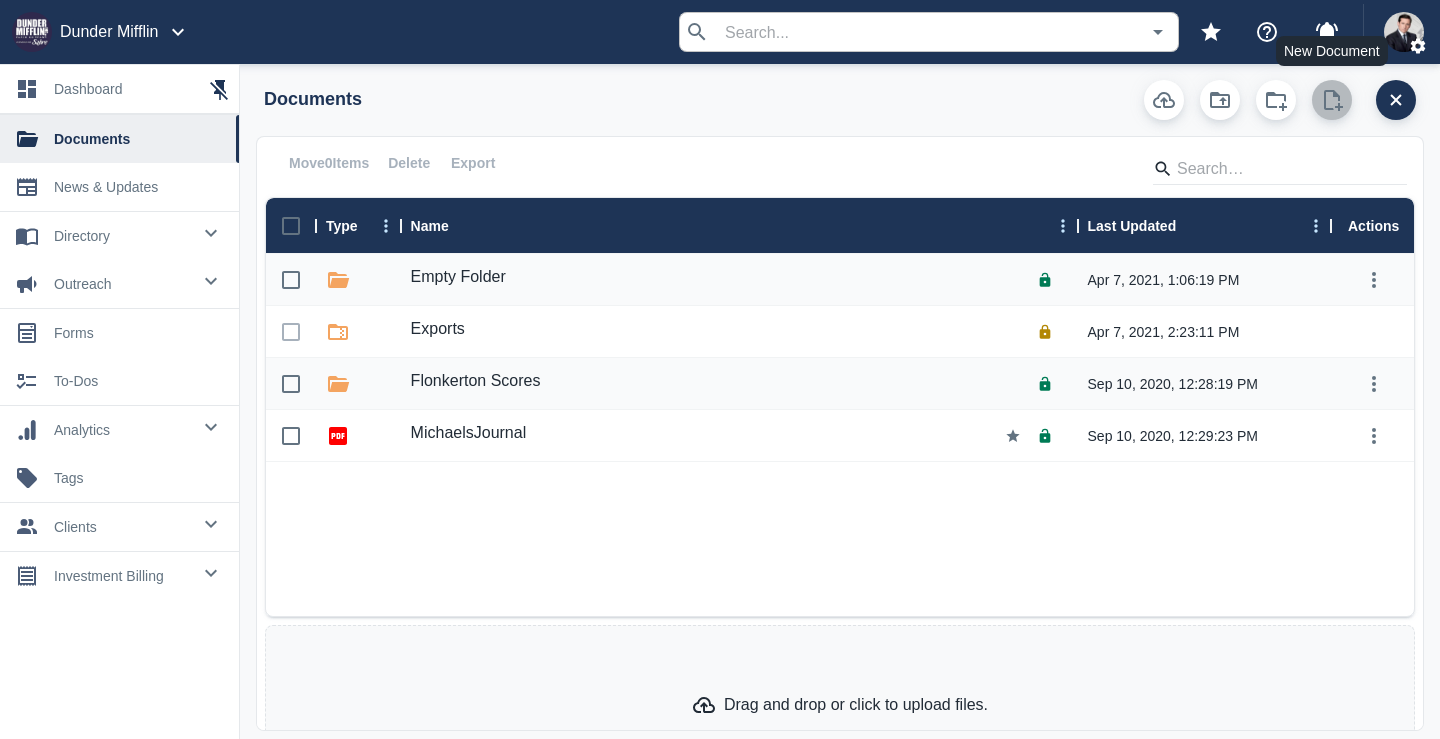 click at bounding box center [1332, 100] 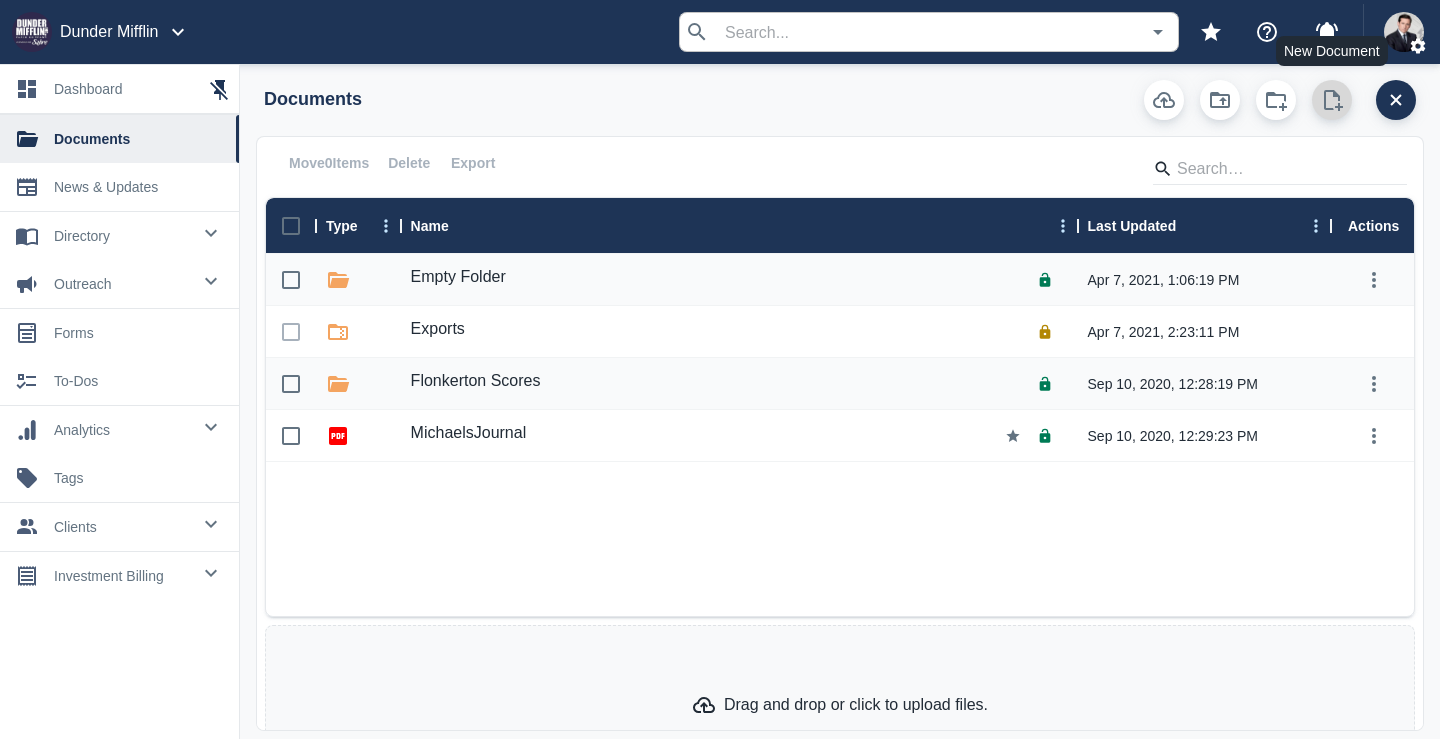 click at bounding box center [1332, 100] 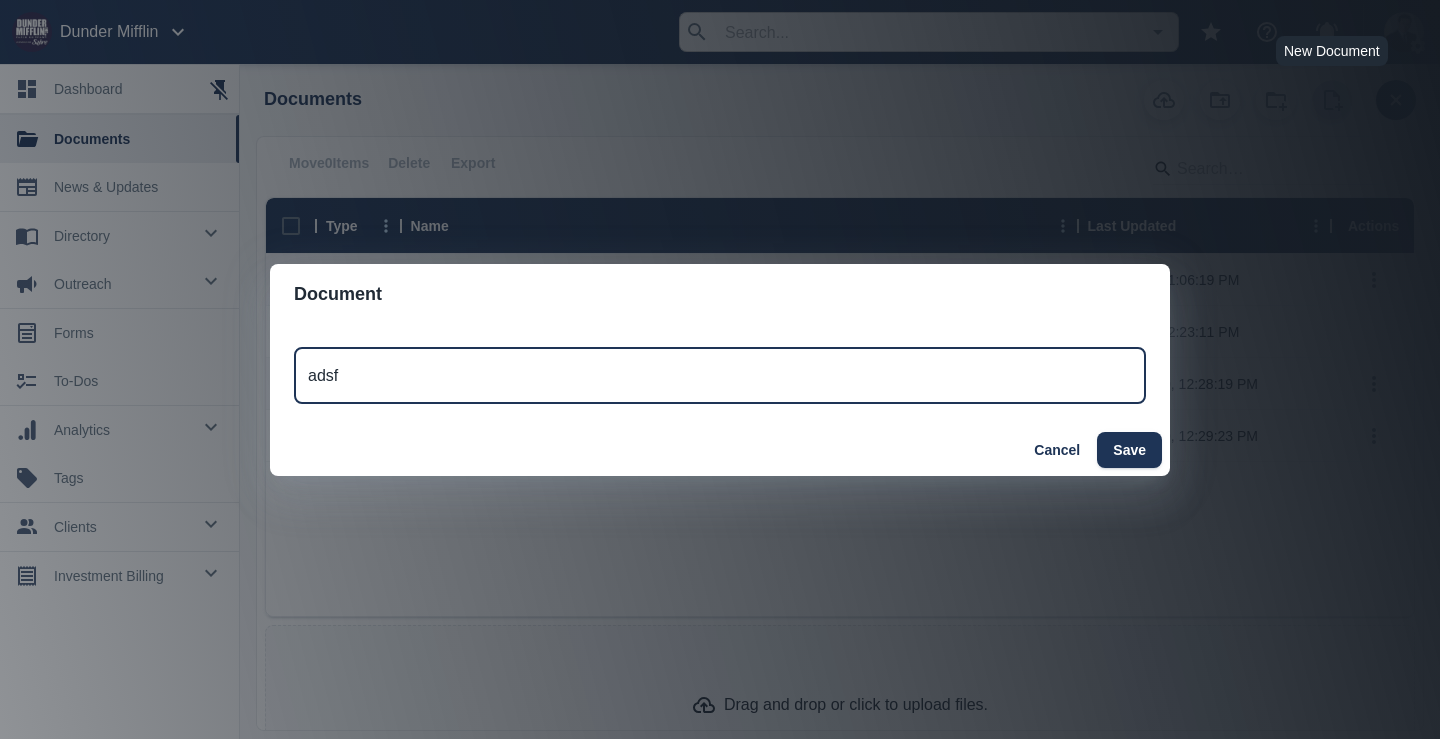 type on "adsf" 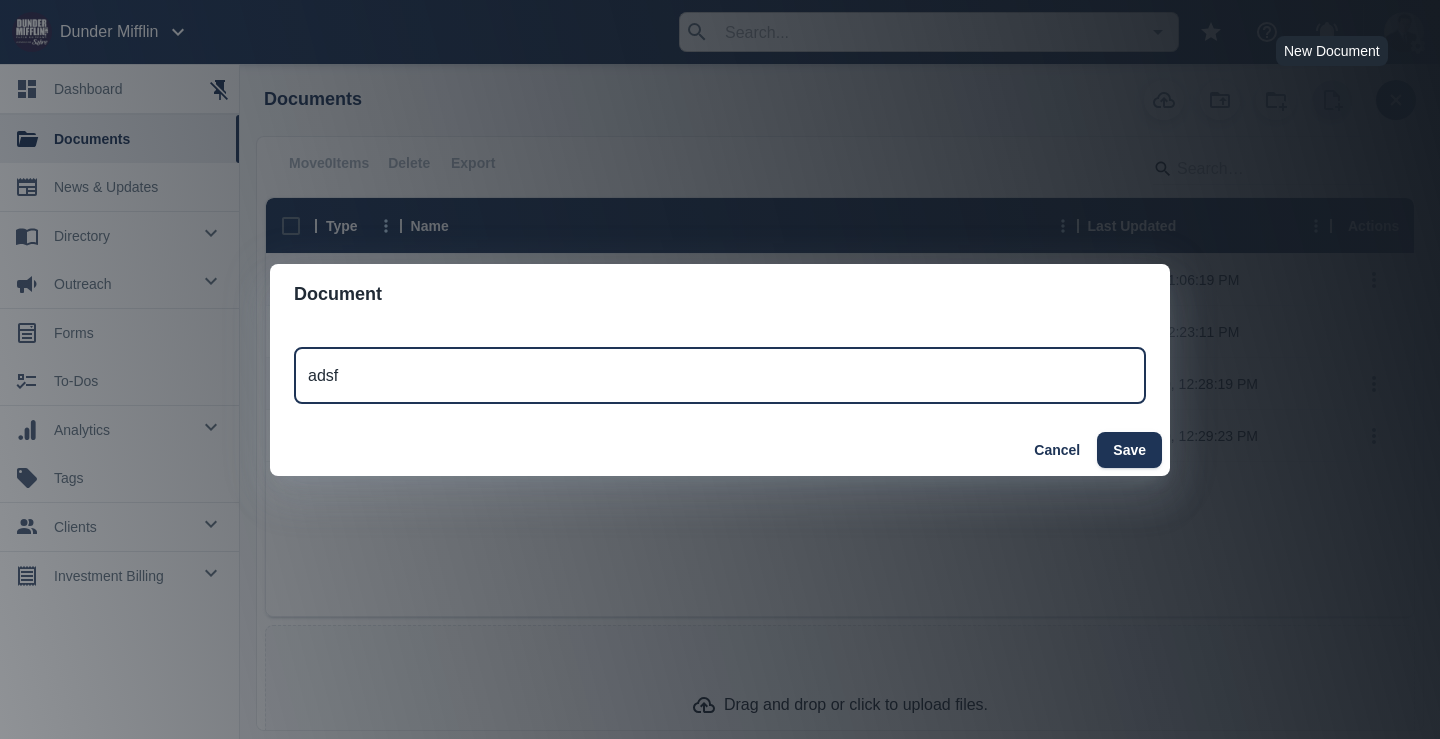 click on "Cancel Save" at bounding box center (720, 450) 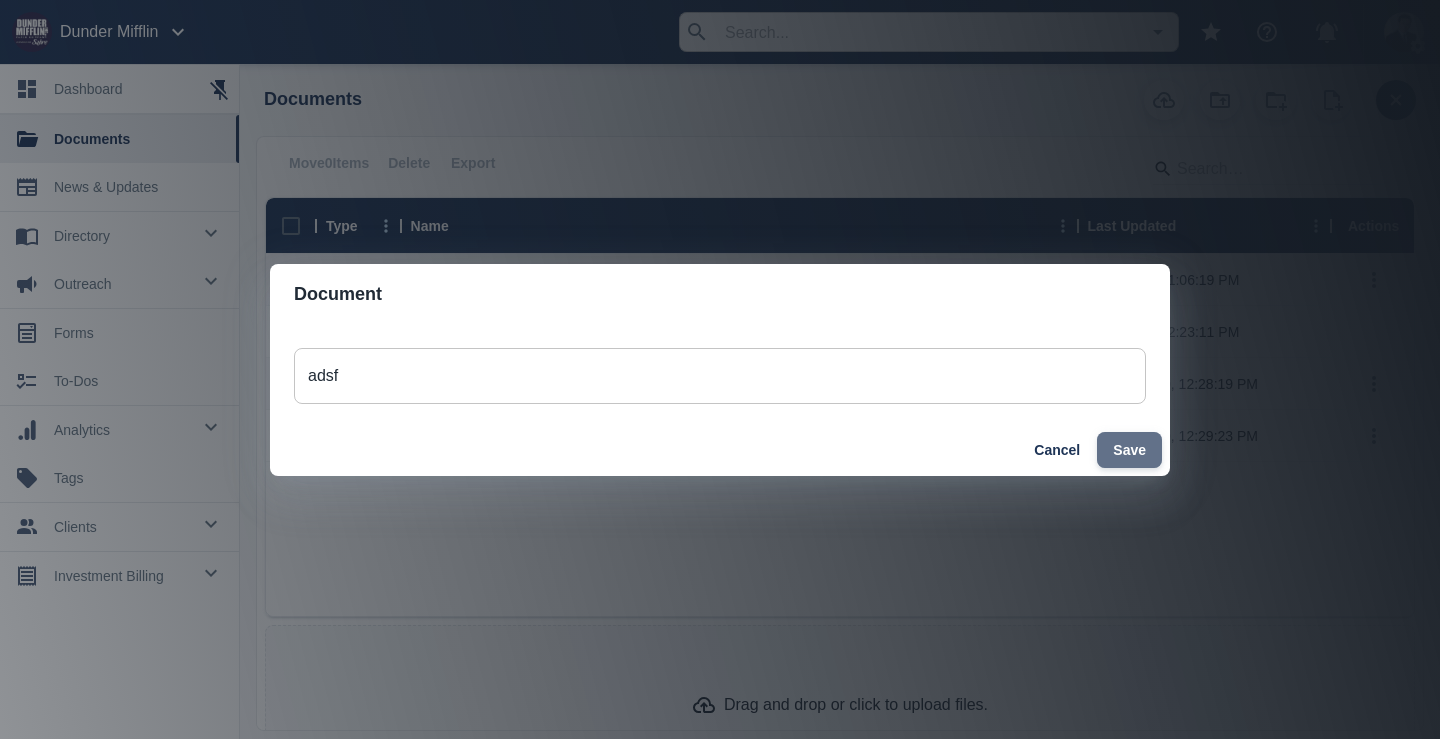 click on "Save" at bounding box center (1129, 450) 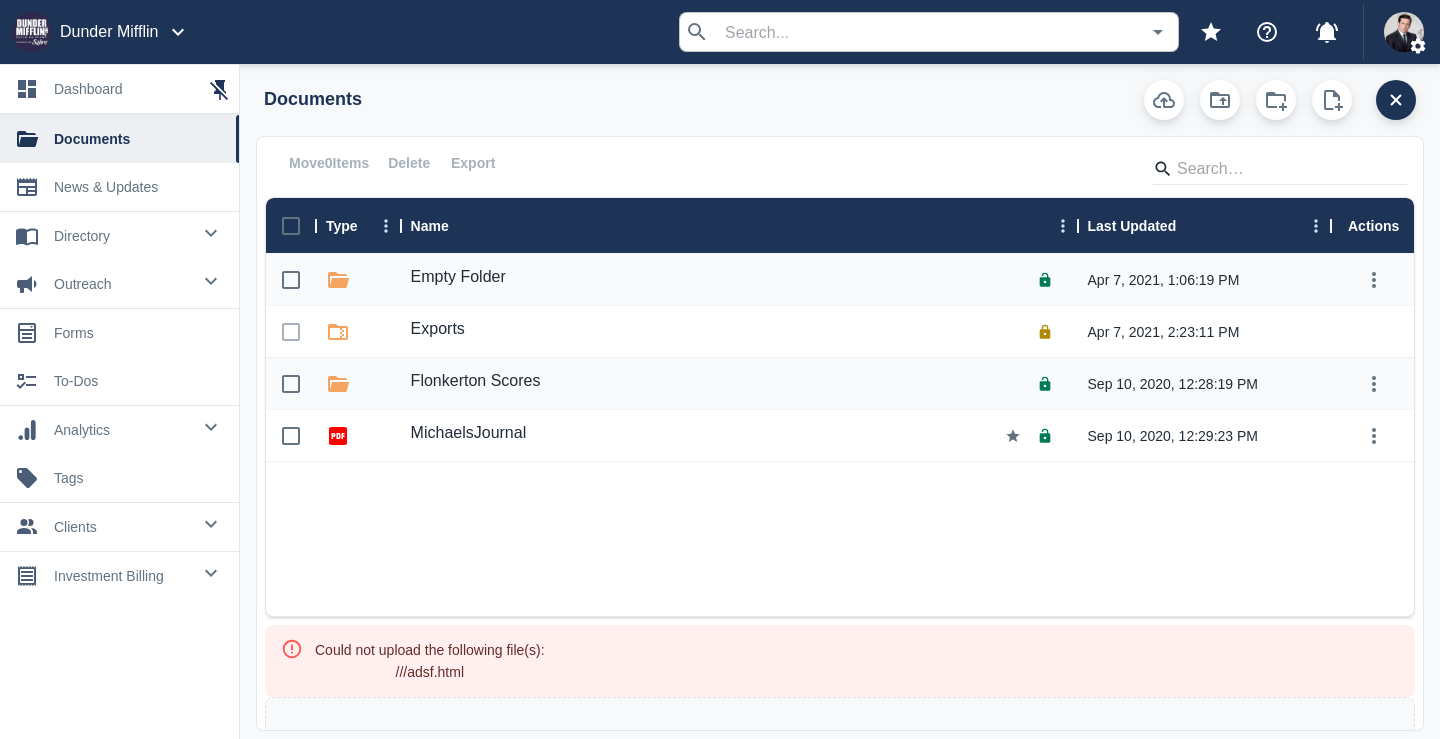 click on "0 directory" at bounding box center [119, 236] 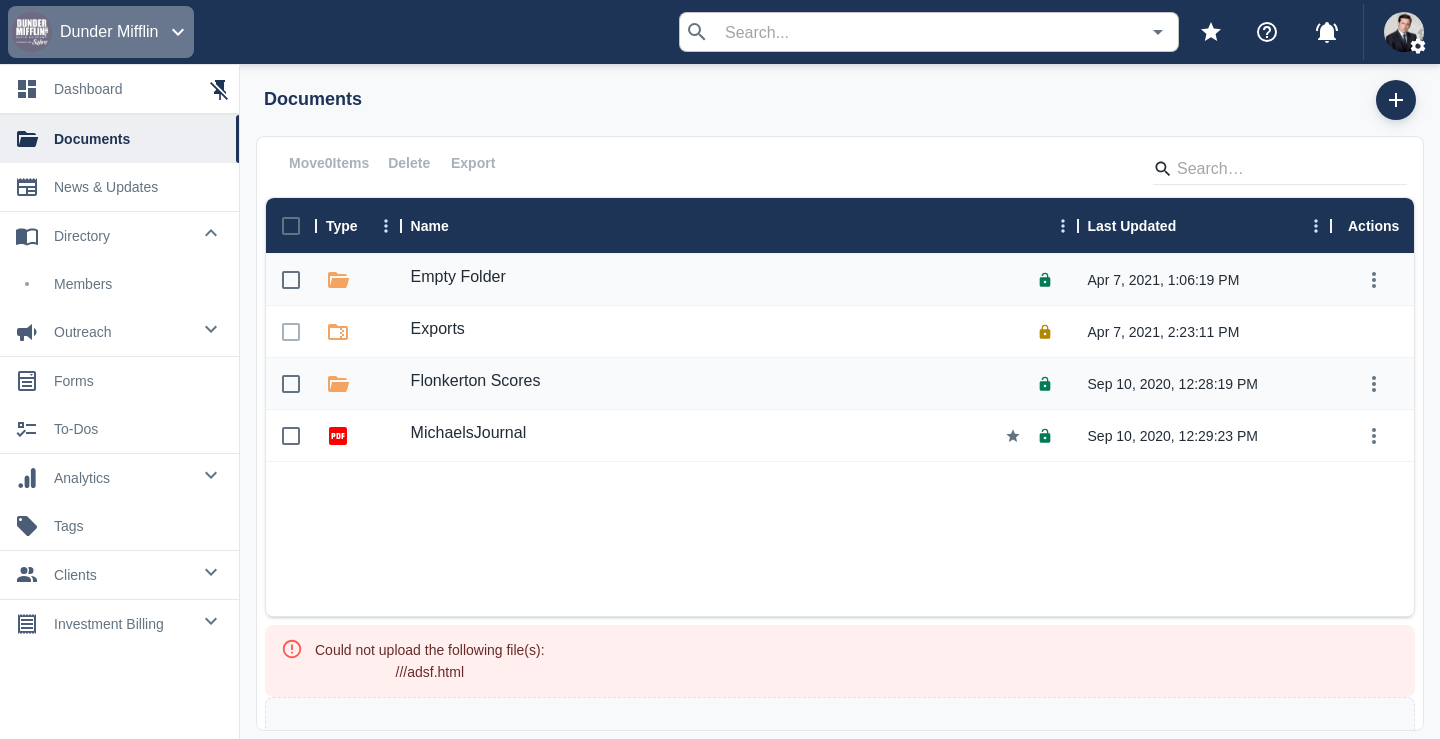 click at bounding box center (178, 32) 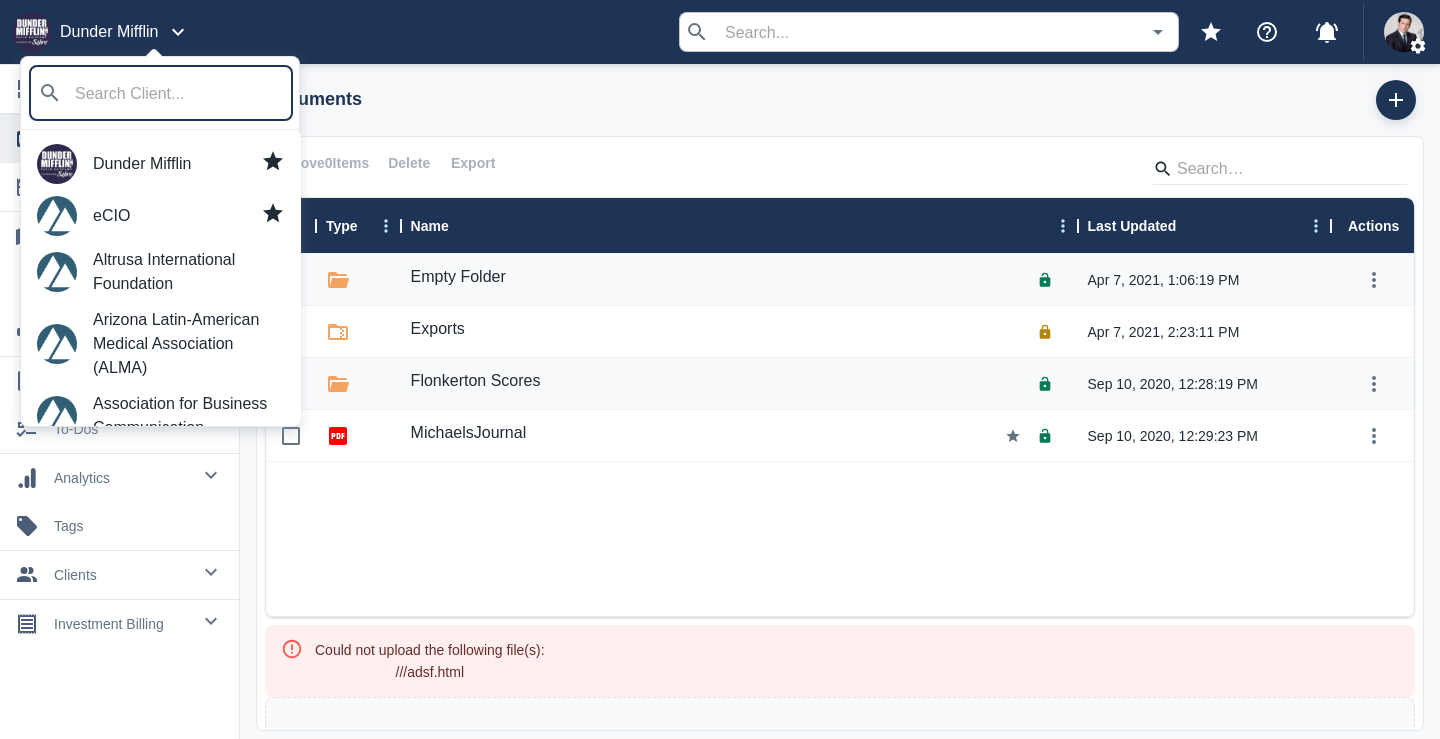 click on "eCIO" at bounding box center (189, 216) 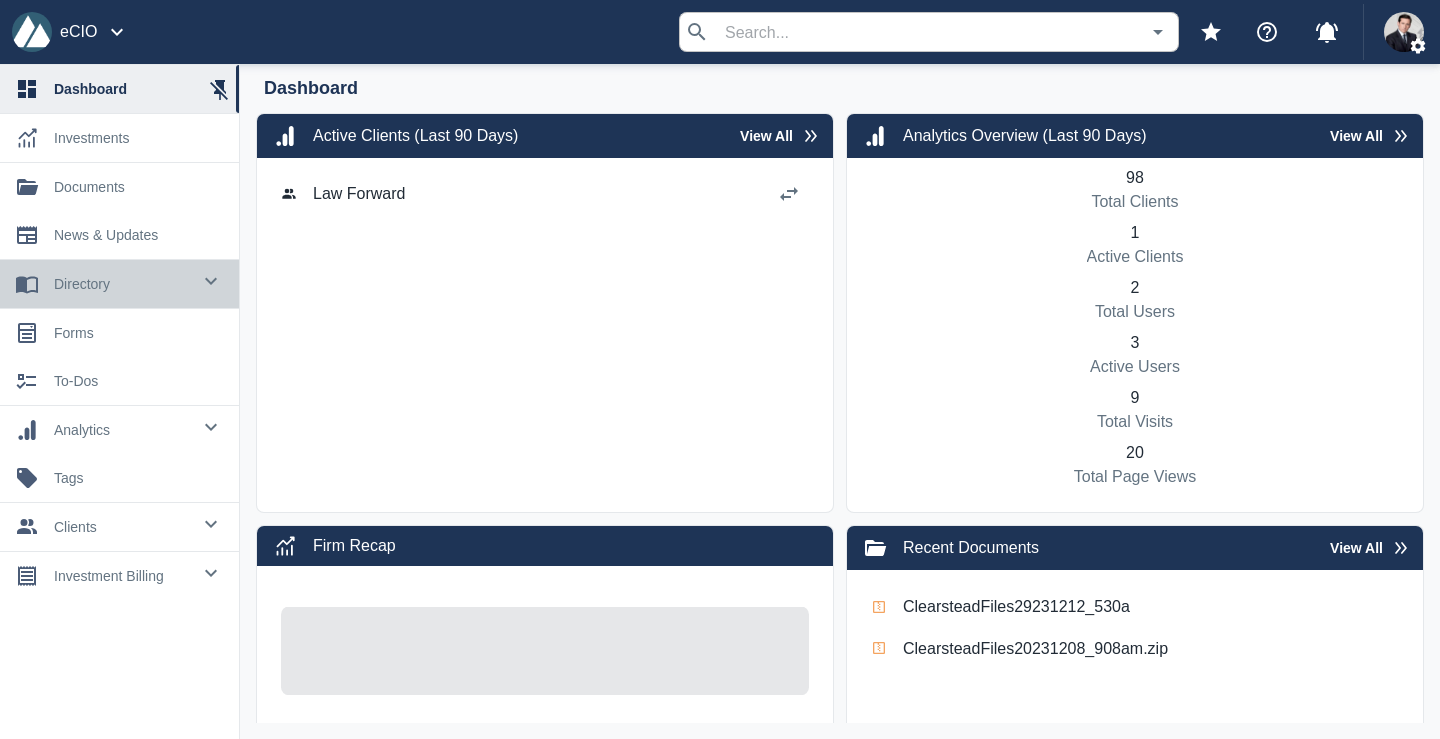 click on "directory" at bounding box center [122, 284] 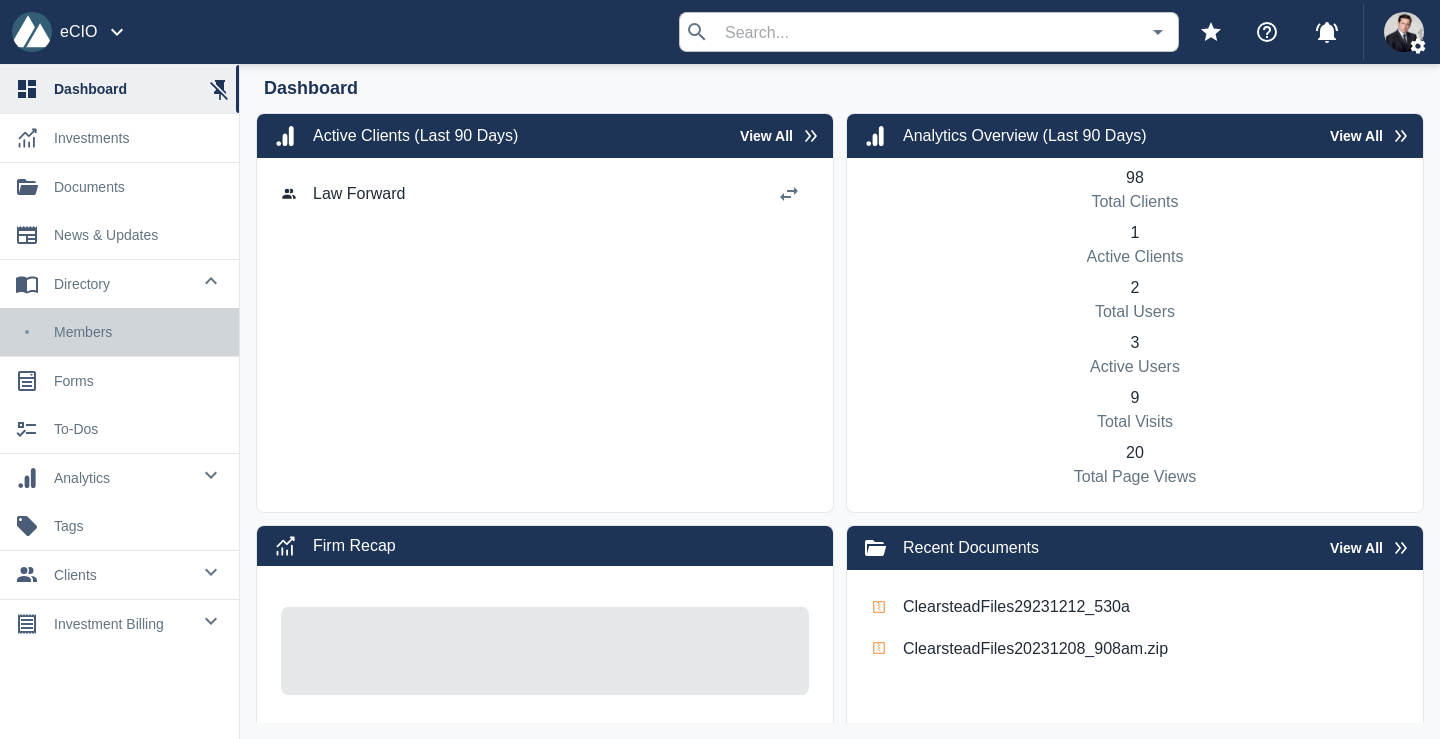 click on "members" at bounding box center [138, 332] 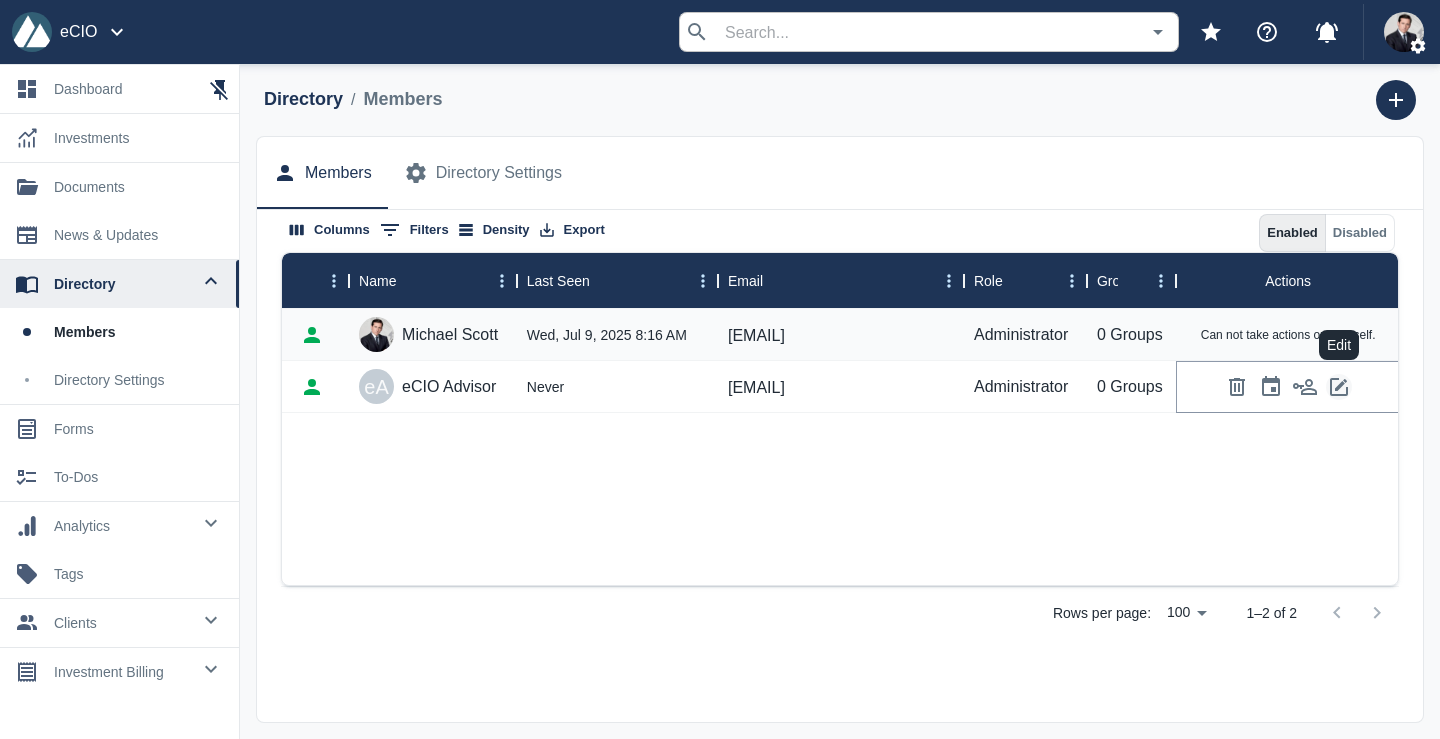 click at bounding box center [1339, 387] 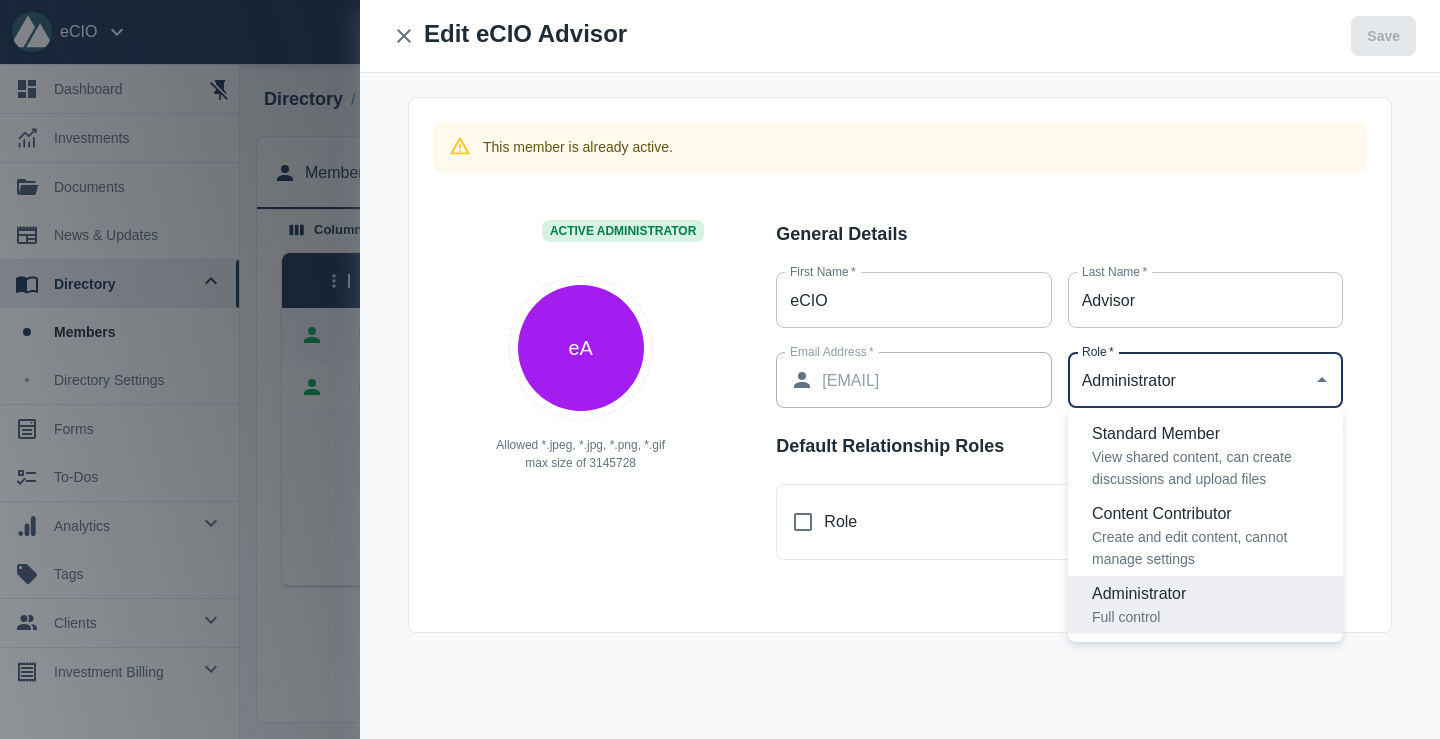 click on "Administrator" at bounding box center [1190, 380] 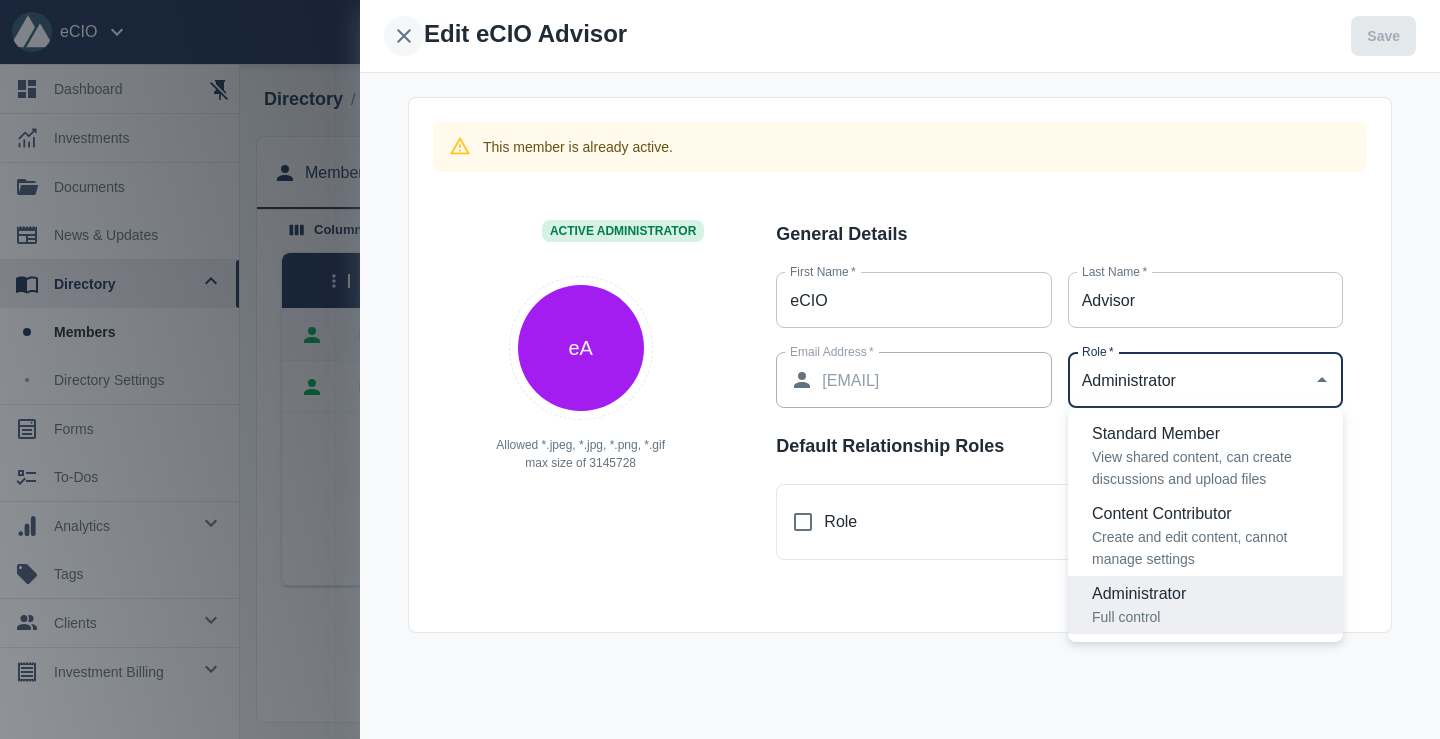 click at bounding box center [404, 36] 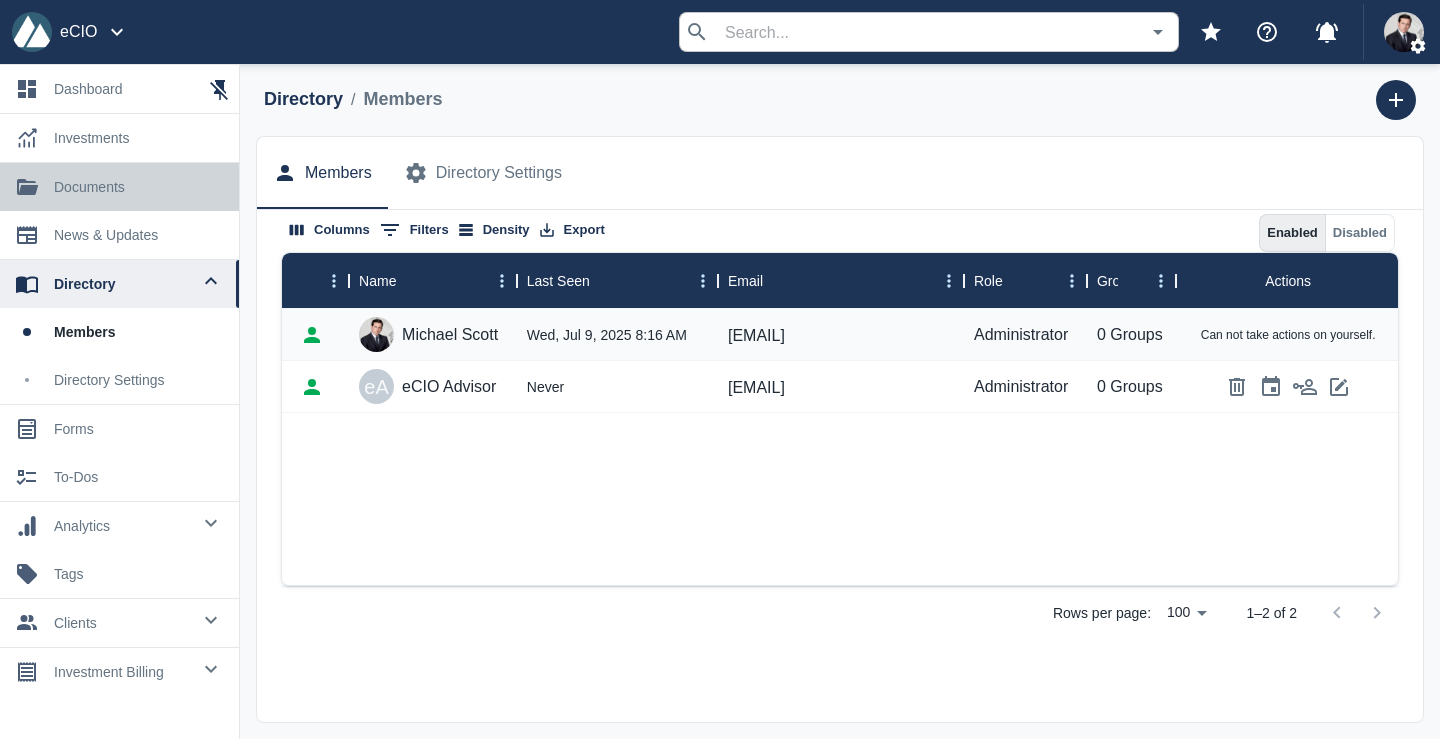 click on "0 documents" at bounding box center (119, 187) 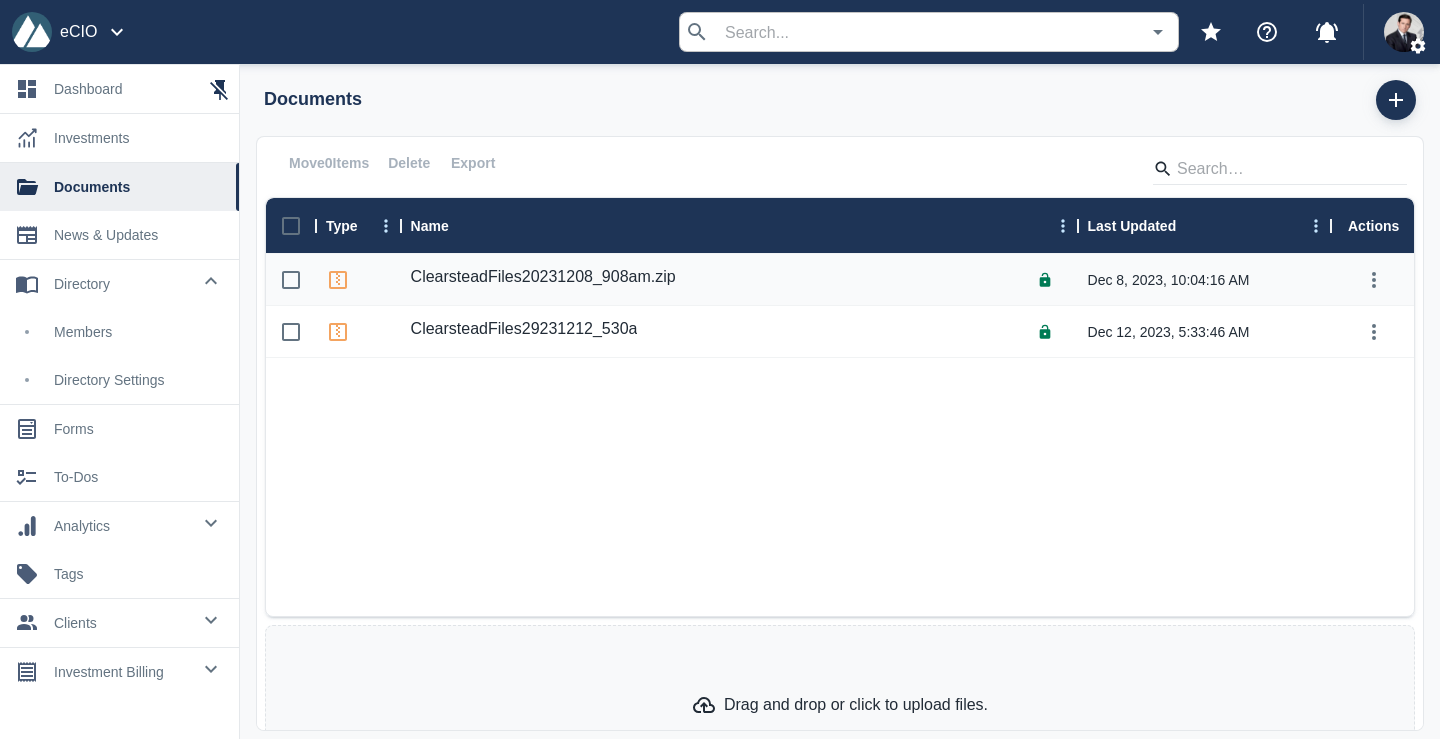 click on "Move  0  Items Delete Export" at bounding box center (840, 167) 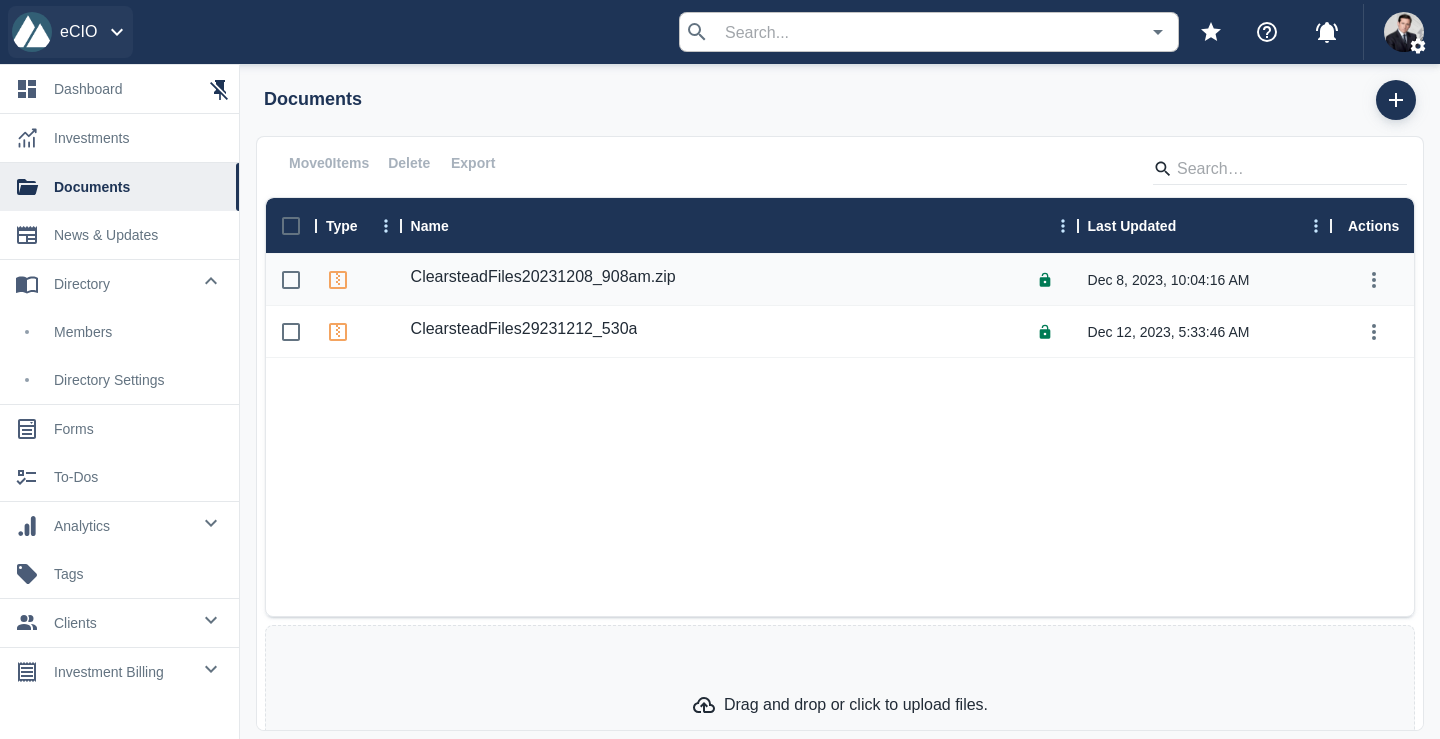 click on "eCIO" at bounding box center (78, 32) 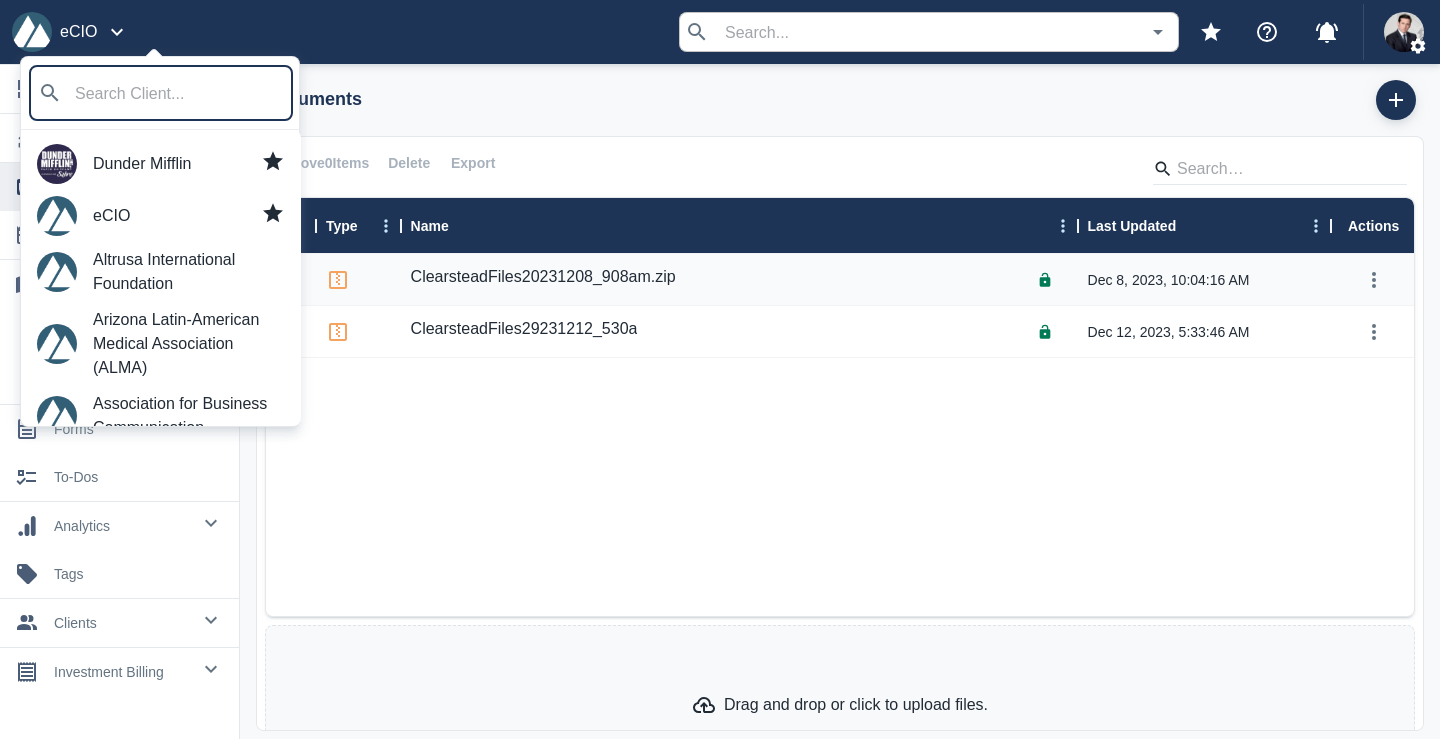 click on "eCIO" at bounding box center (161, 216) 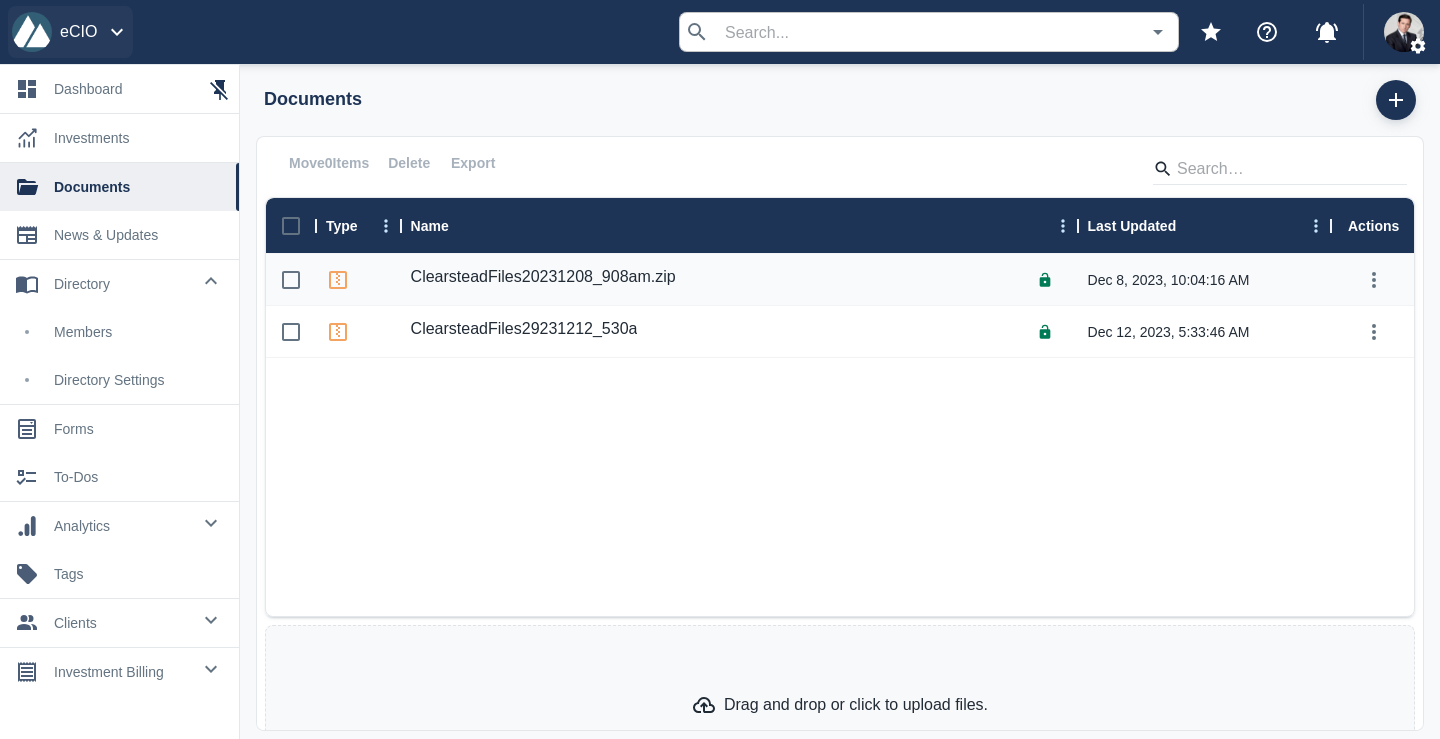 click at bounding box center [117, 32] 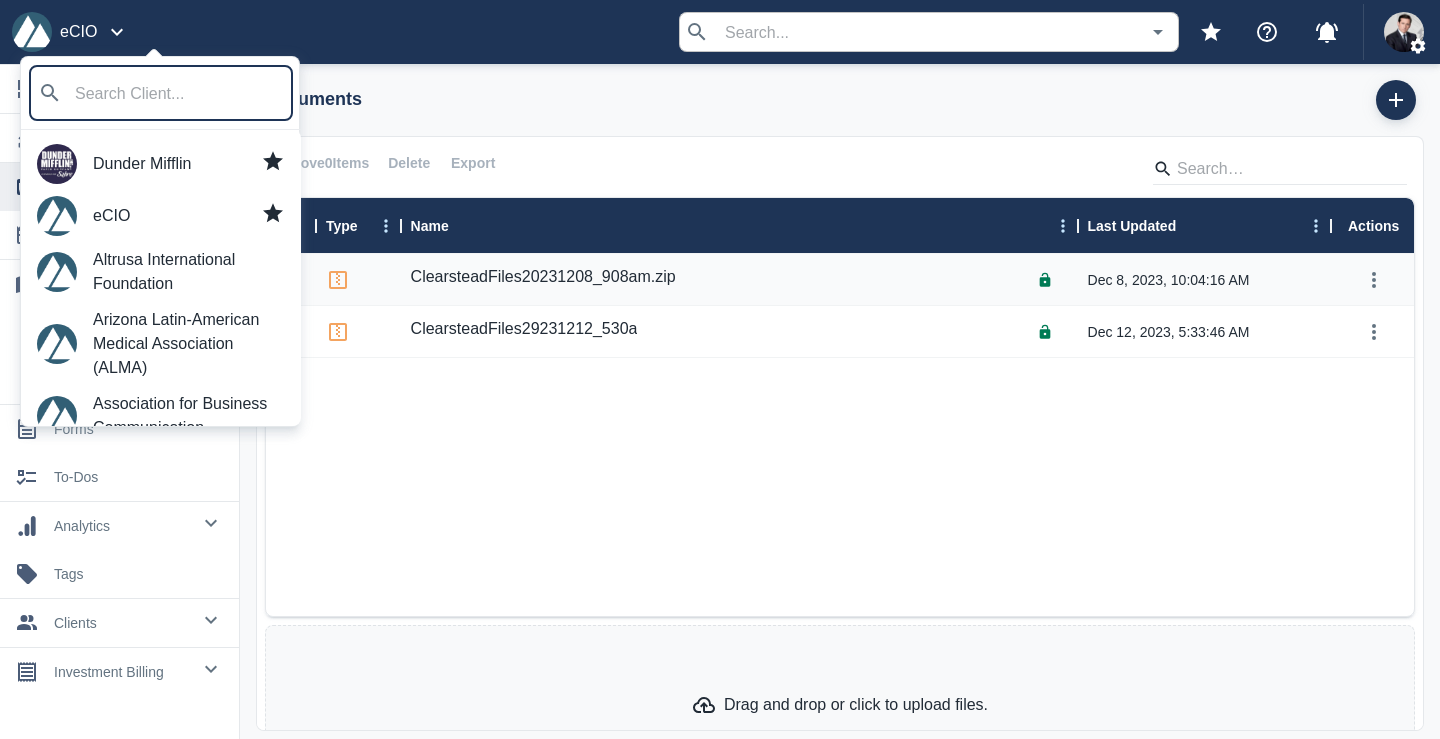 click on "Dunder Mifflin" at bounding box center [189, 164] 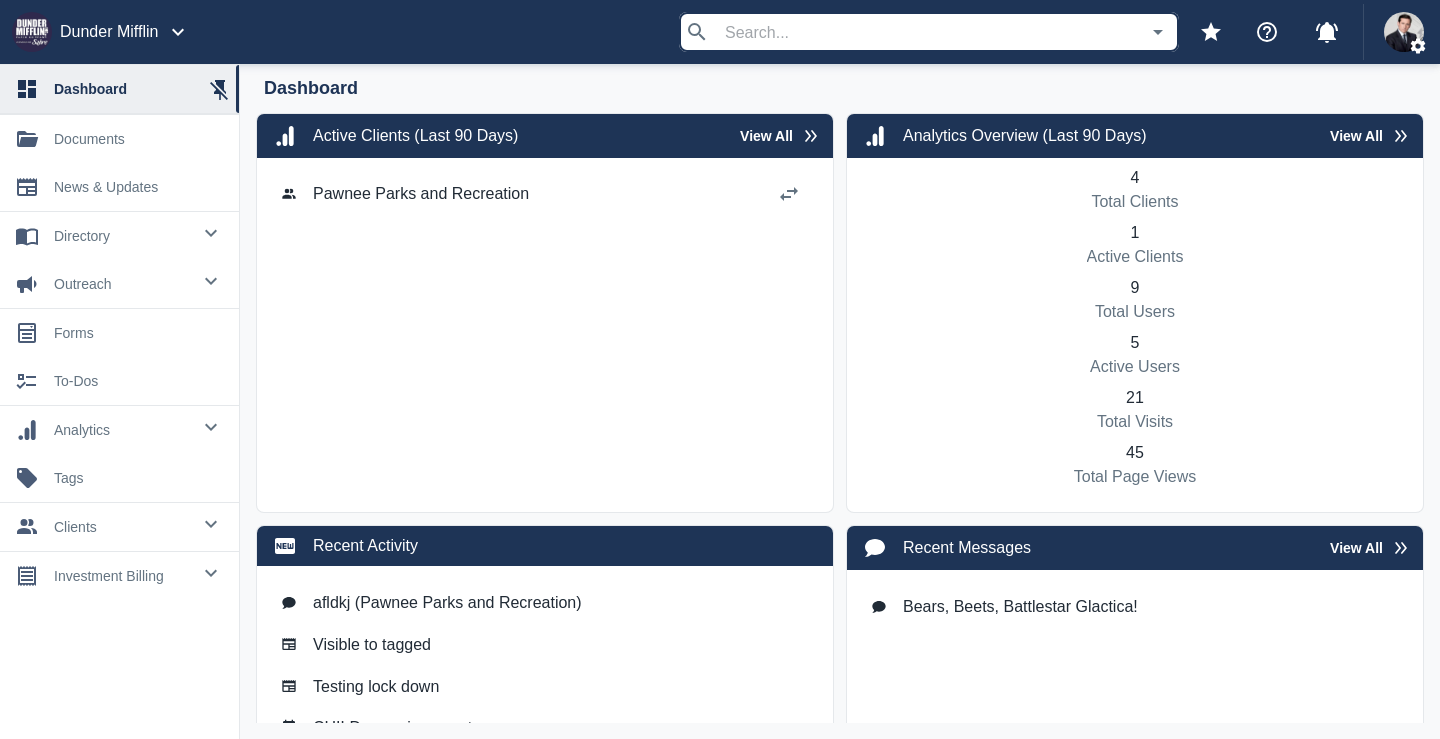 click on "news & updates" at bounding box center [138, 187] 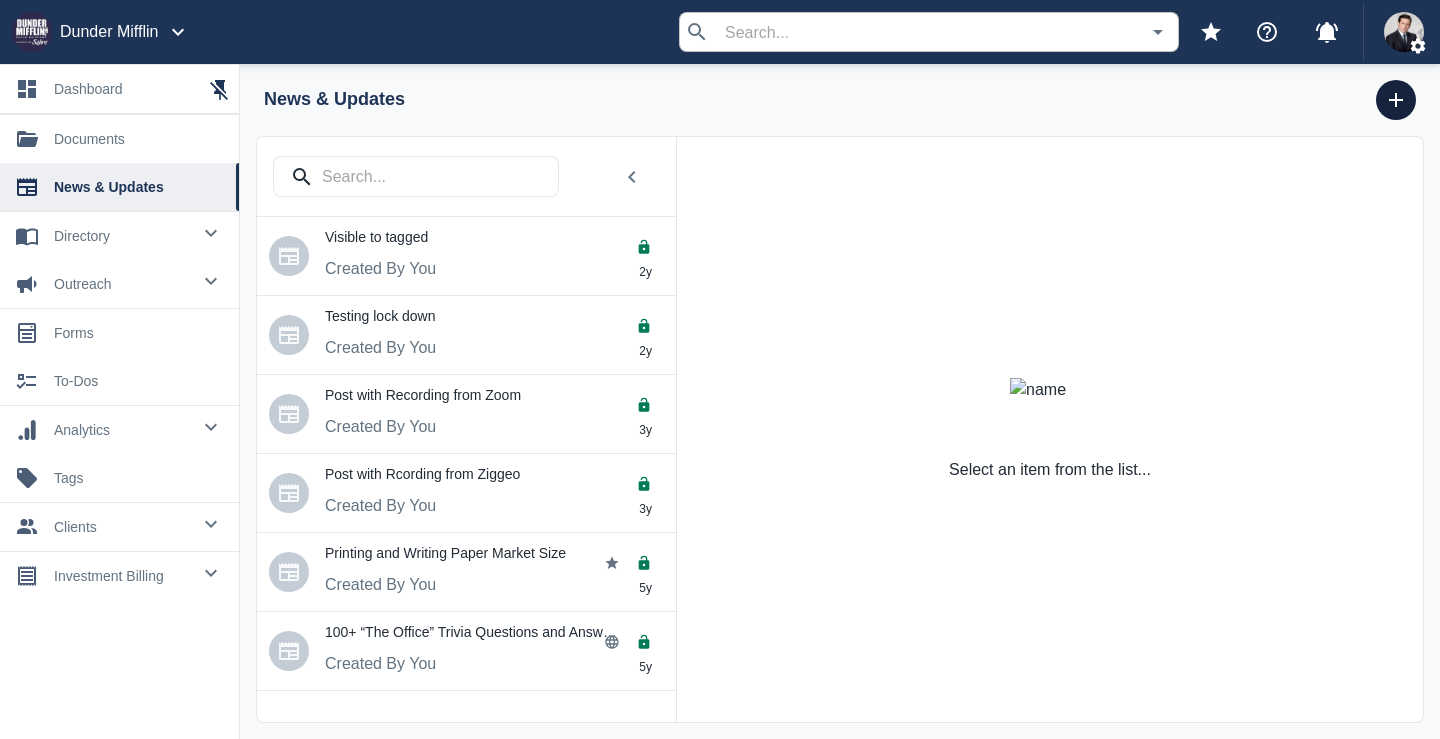 click at bounding box center [1396, 100] 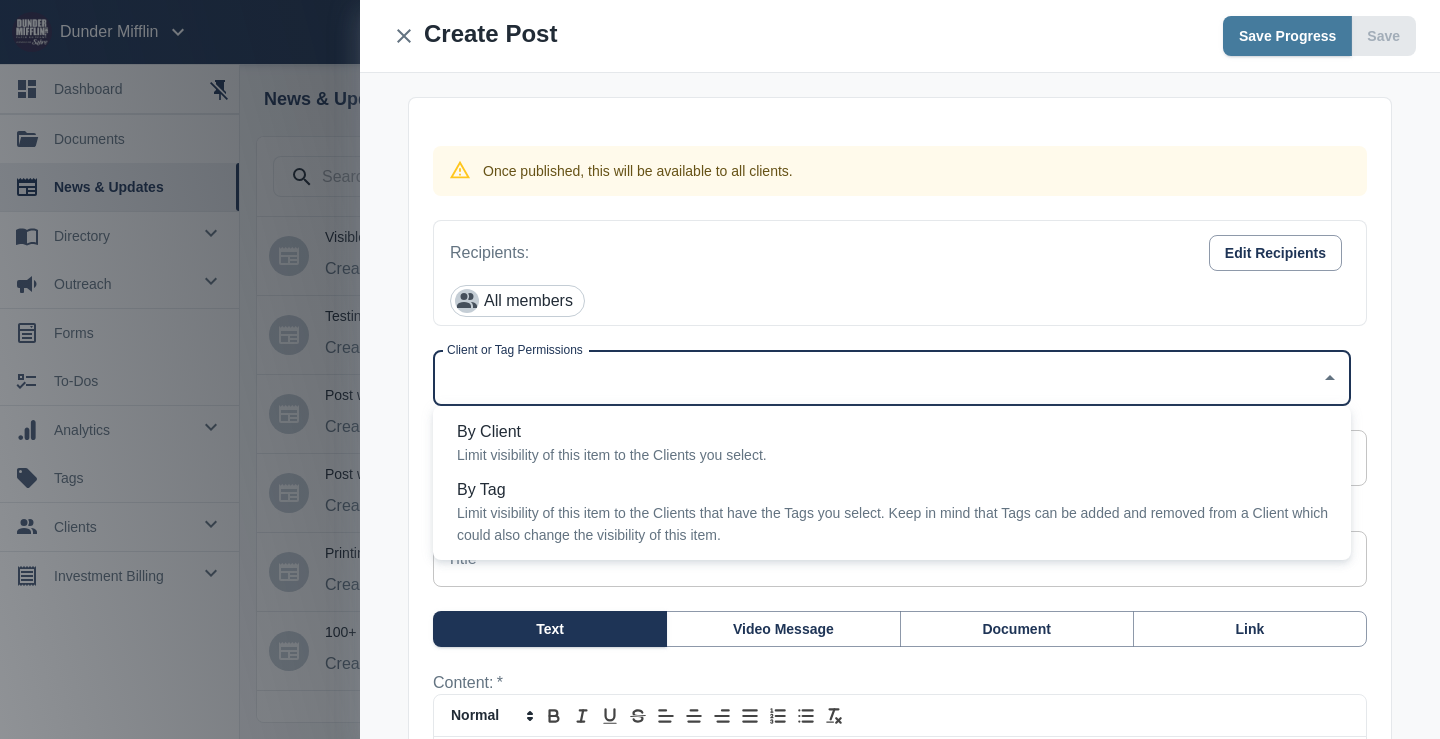 click on "Client or Tag Permissions" at bounding box center (877, 378) 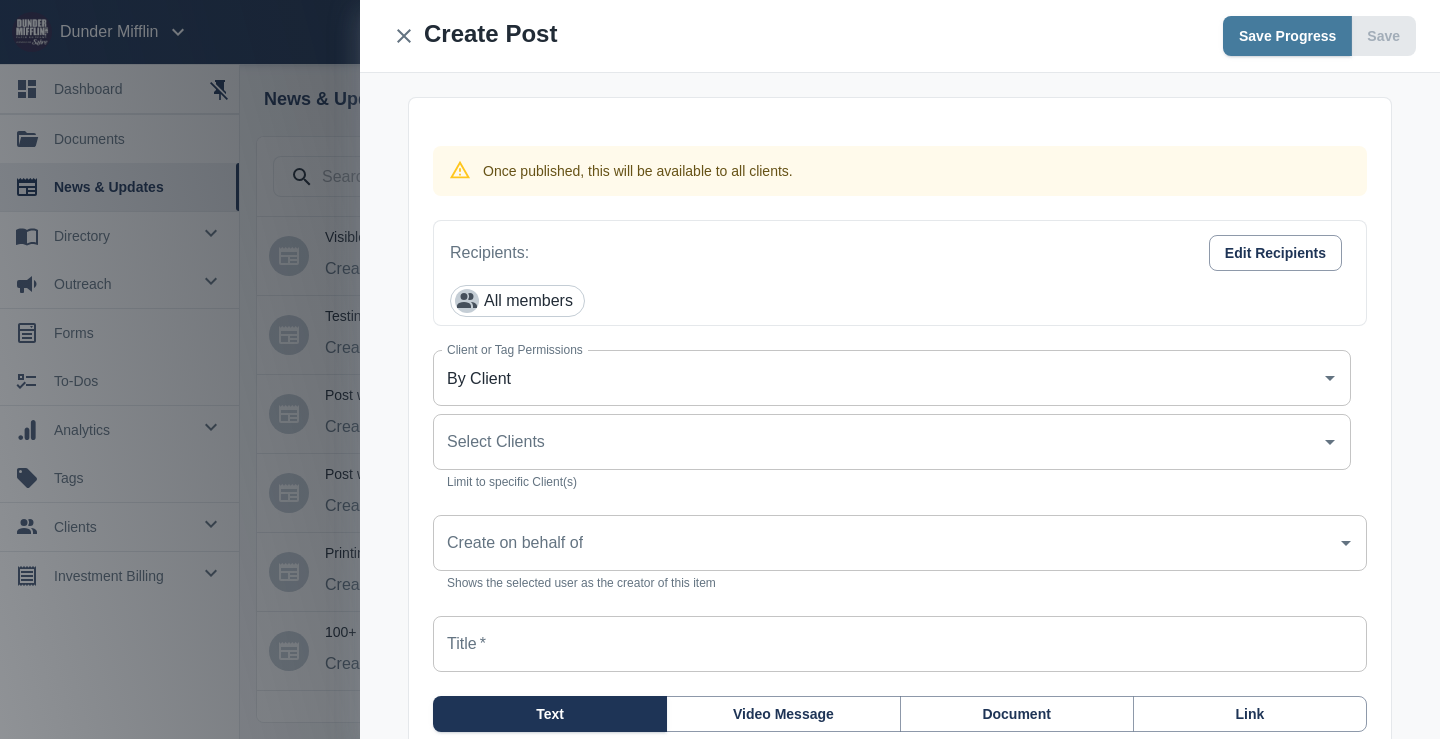 click on "Select Clients" at bounding box center (877, 442) 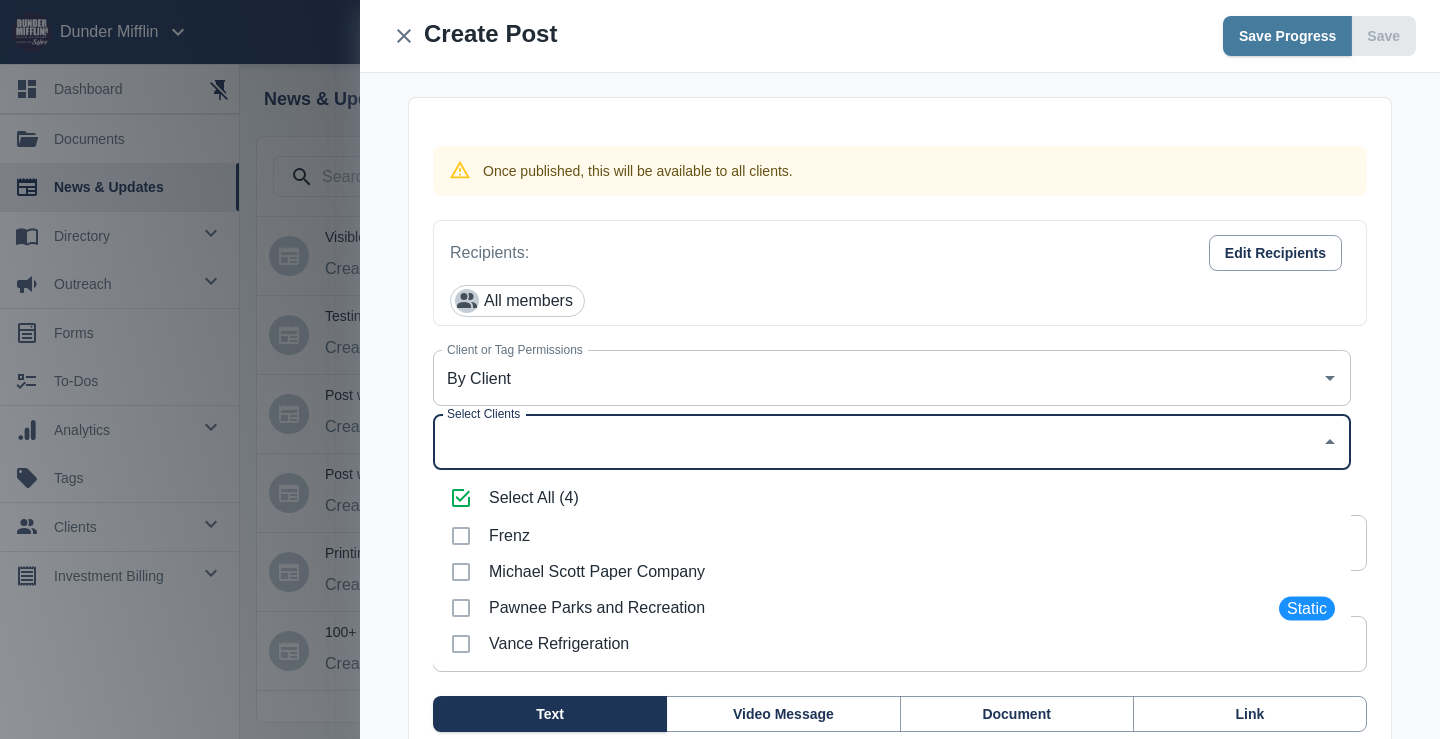 click on "Michael Scott Paper Company" at bounding box center (892, 572) 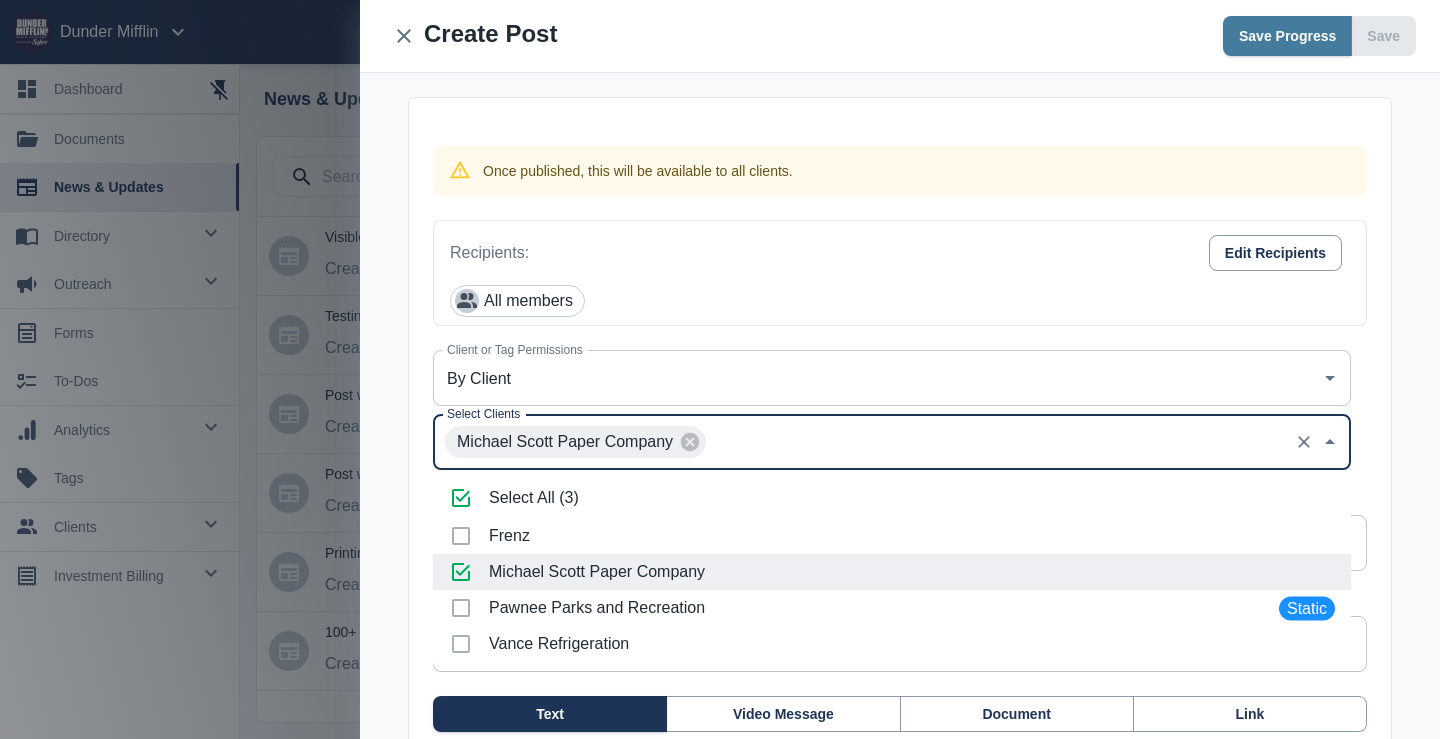 click on "Once published, this will be available to all clients. Recipients: Edit Recipients All members Client or Tag Permissions By Client Client or Tag Permissions Select Clients Michael Scott Paper Company Select Clients 1  Client(s) Create on behalf of Create on behalf of Shows the selected user as the creator of this item Title   * Title   * Text Video Message Document Link Content:   *       Heading 1 Heading 2 Heading 3 Heading 4 Heading 5 Heading 6 Normal" at bounding box center (900, 562) 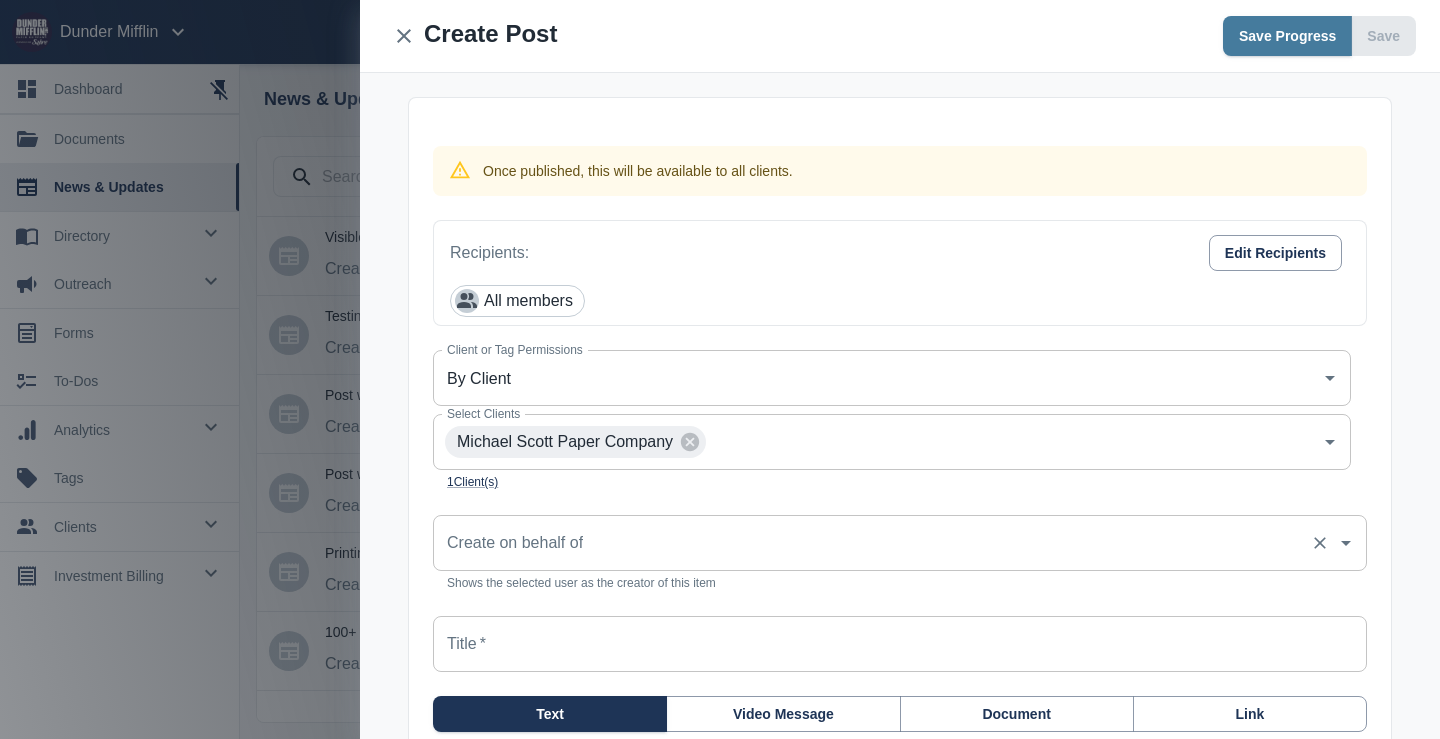click on "Create on behalf of Create on behalf of Shows the selected user as the creator of this item" at bounding box center (900, 553) 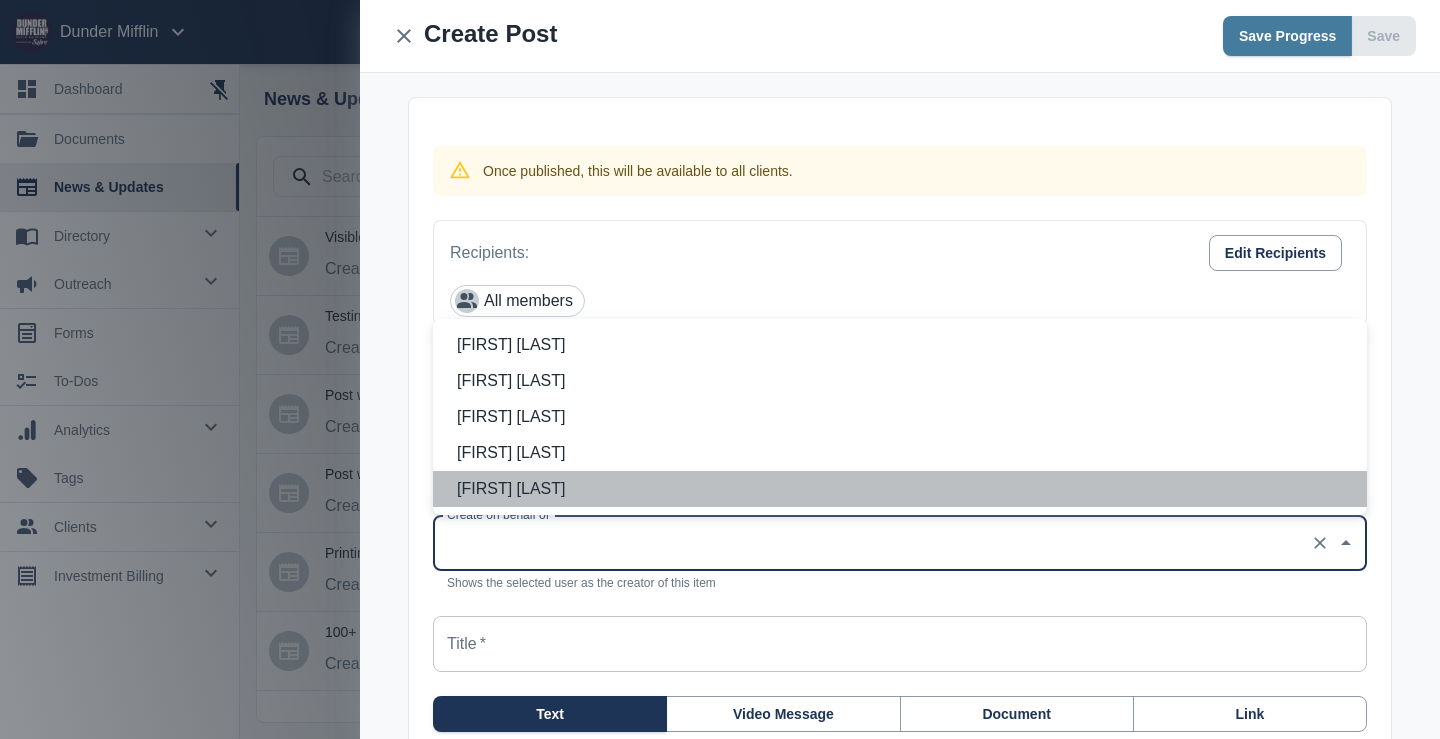 click on "[FIRST] [LAST]" at bounding box center (904, 489) 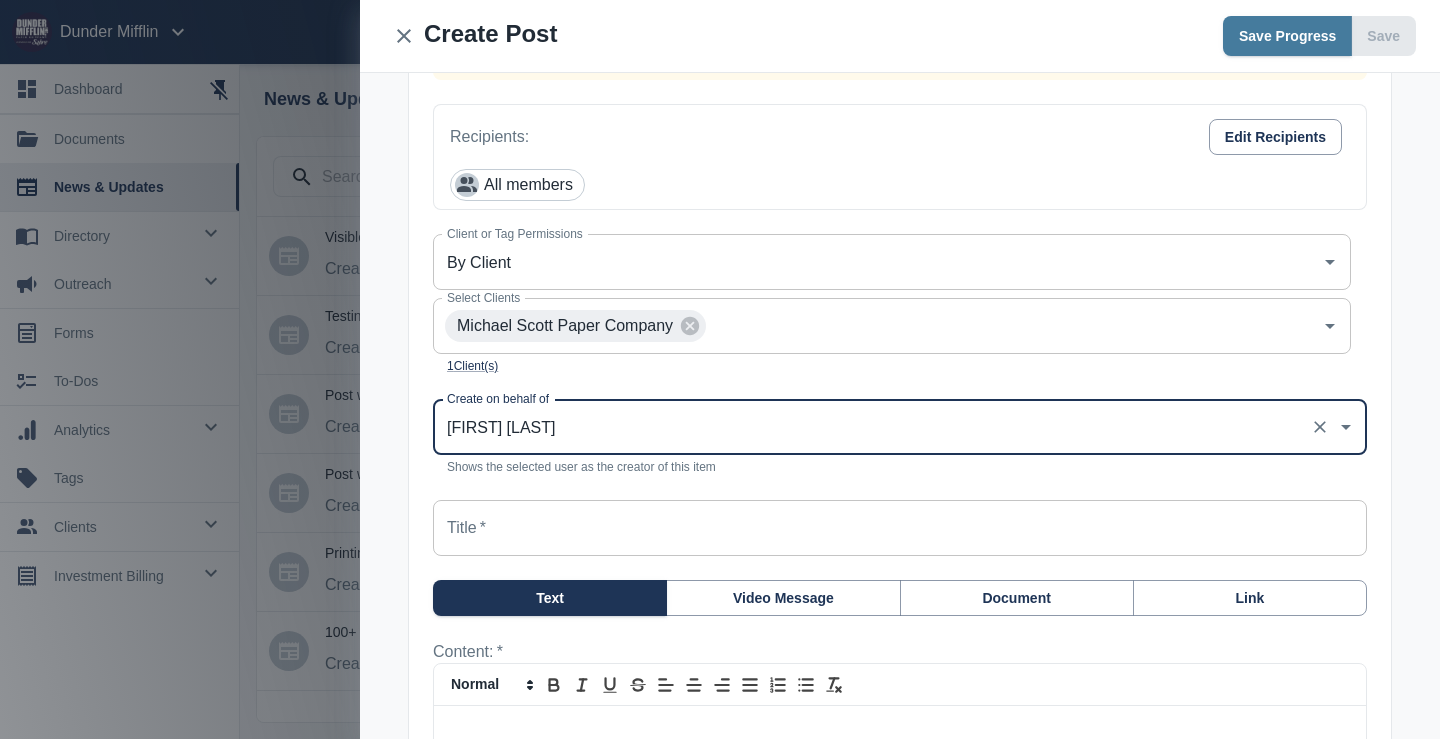 scroll, scrollTop: 163, scrollLeft: 0, axis: vertical 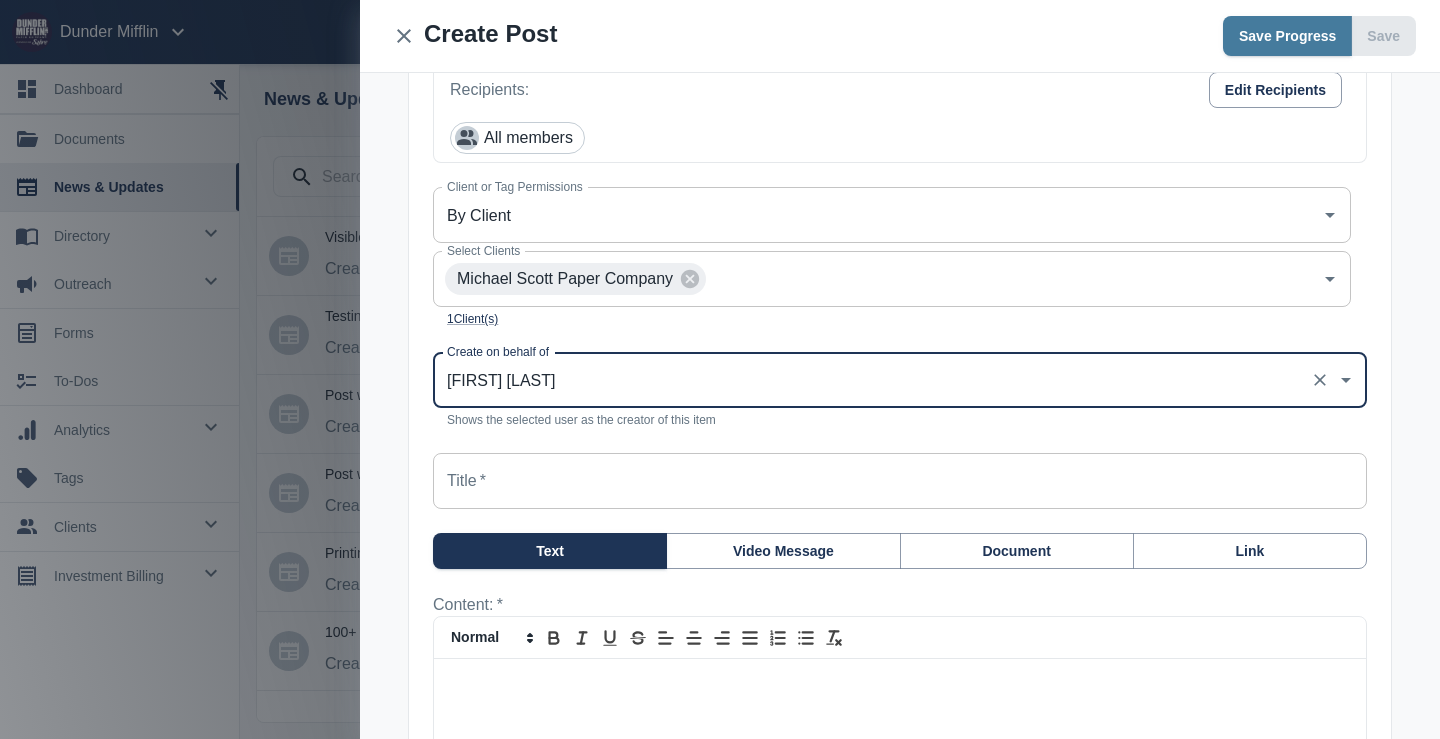 click on "Title   *" at bounding box center (900, 481) 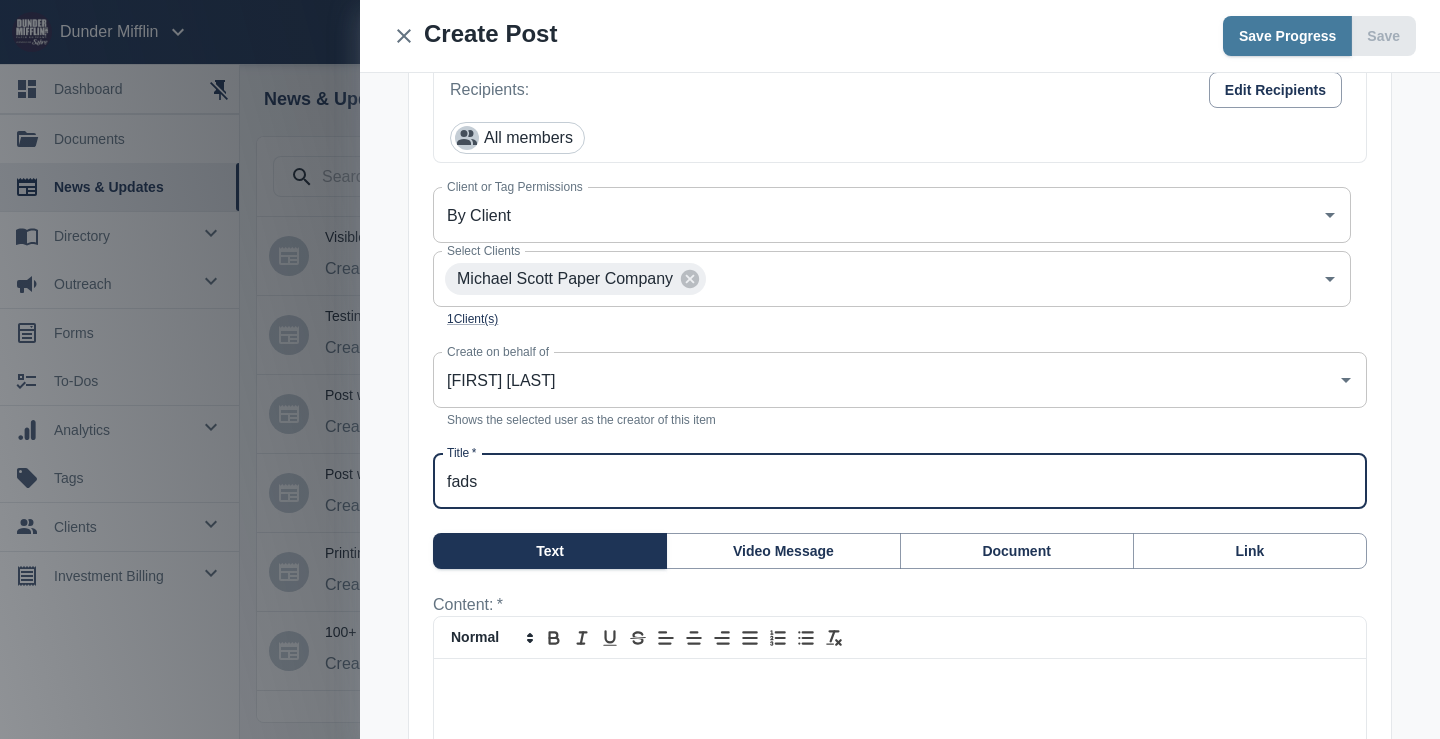 type on "fads" 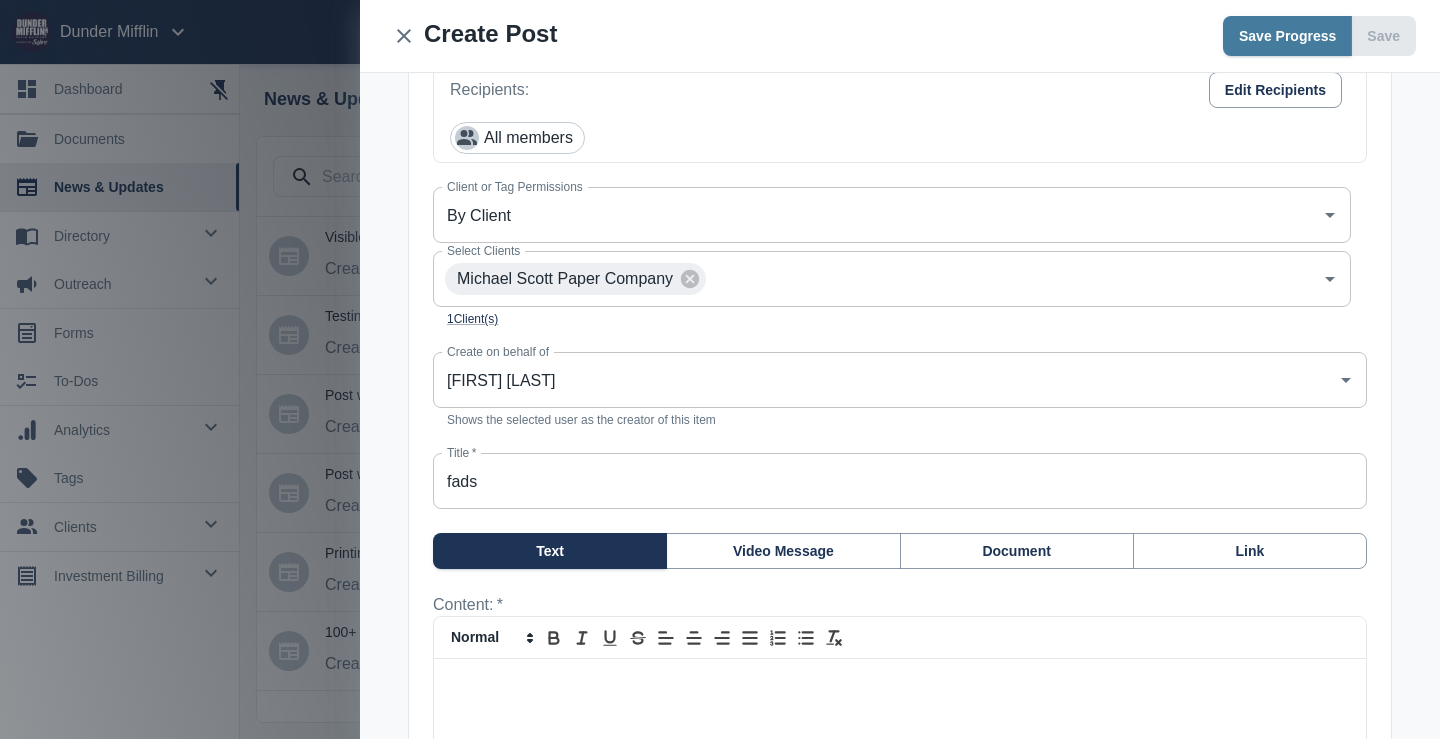click at bounding box center (900, 720) 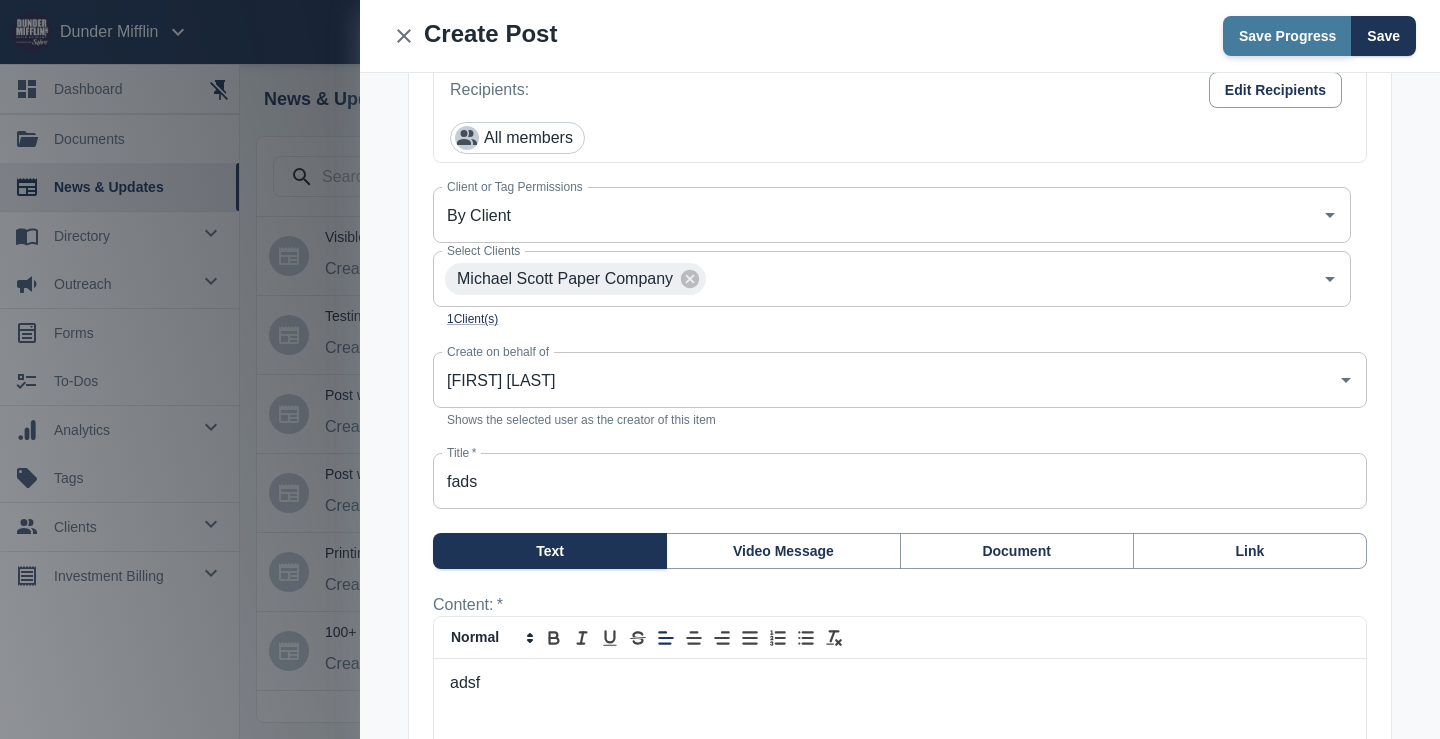 click on "Save Progress" at bounding box center (1287, 36) 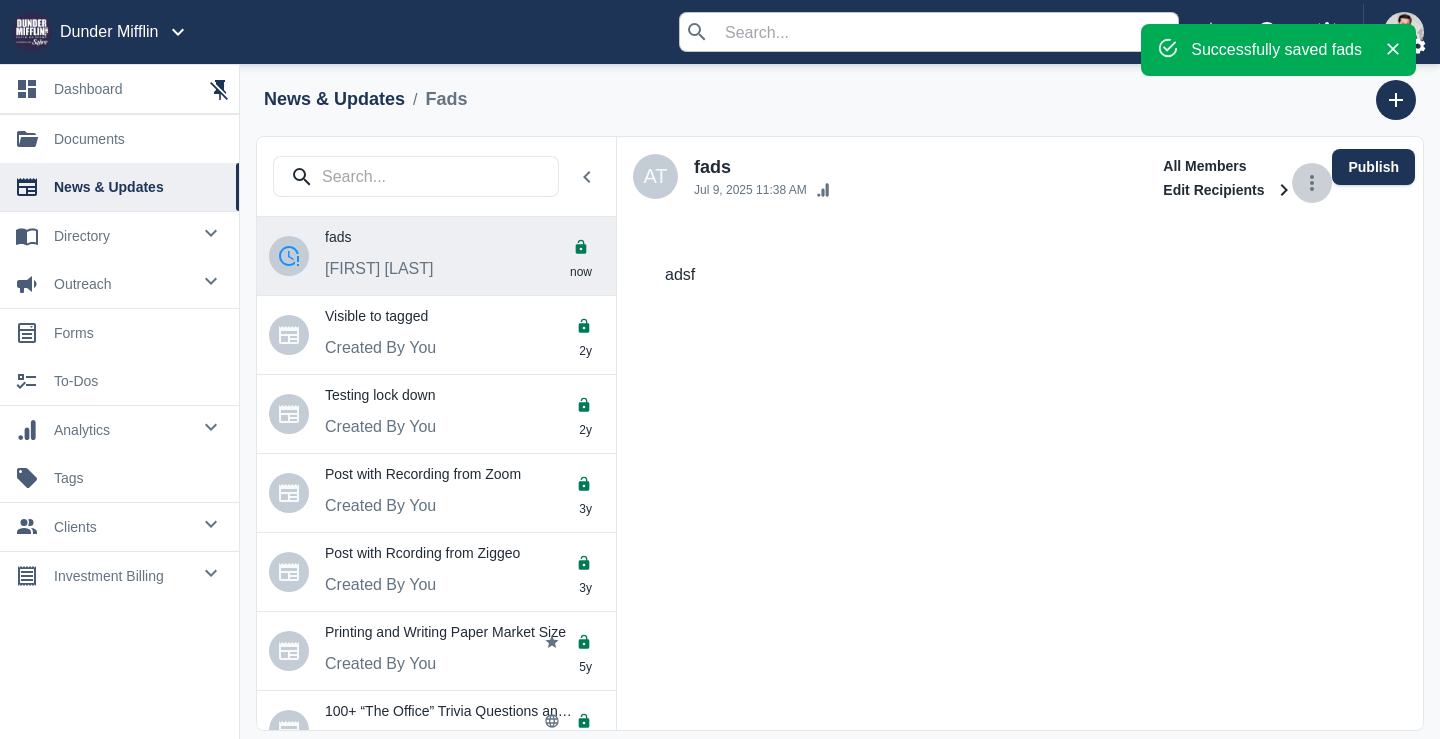 click at bounding box center [1312, 183] 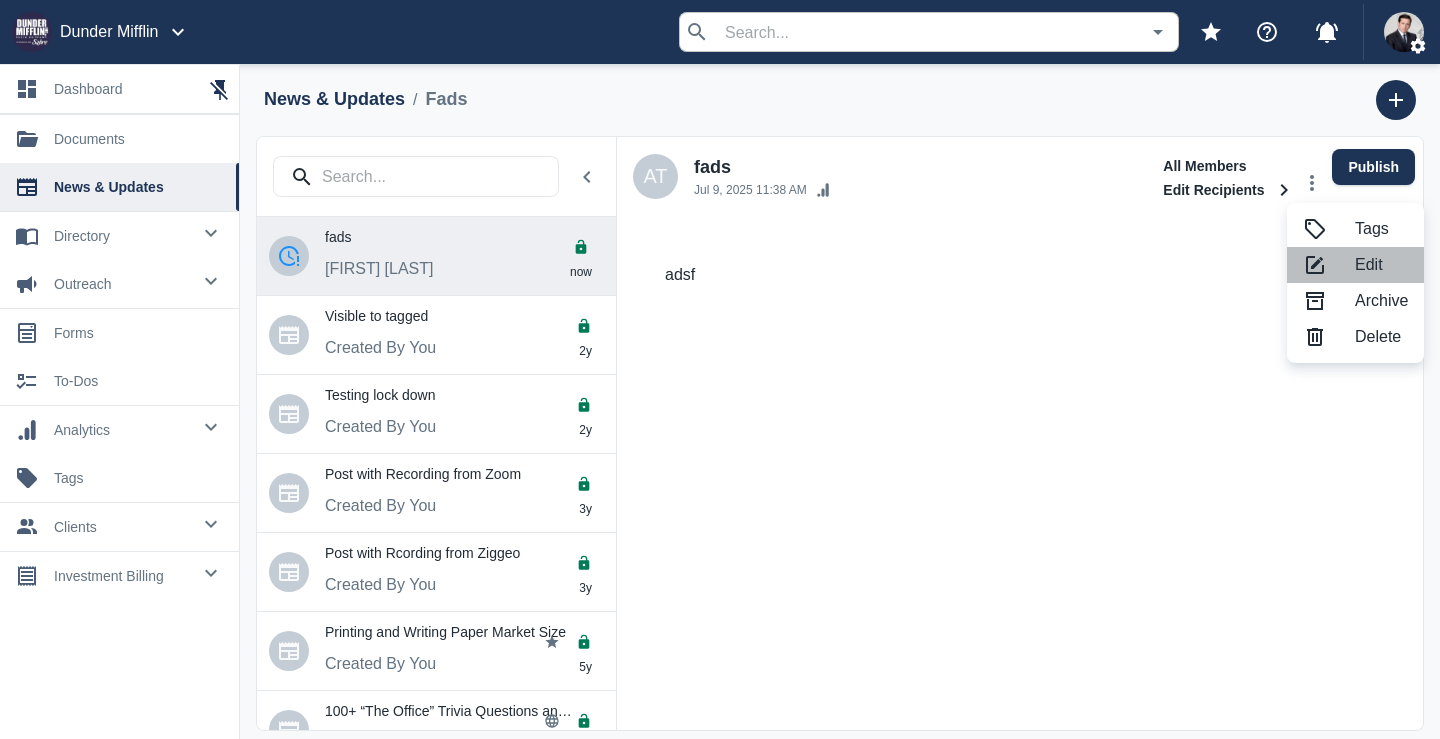 click at bounding box center (1321, 229) 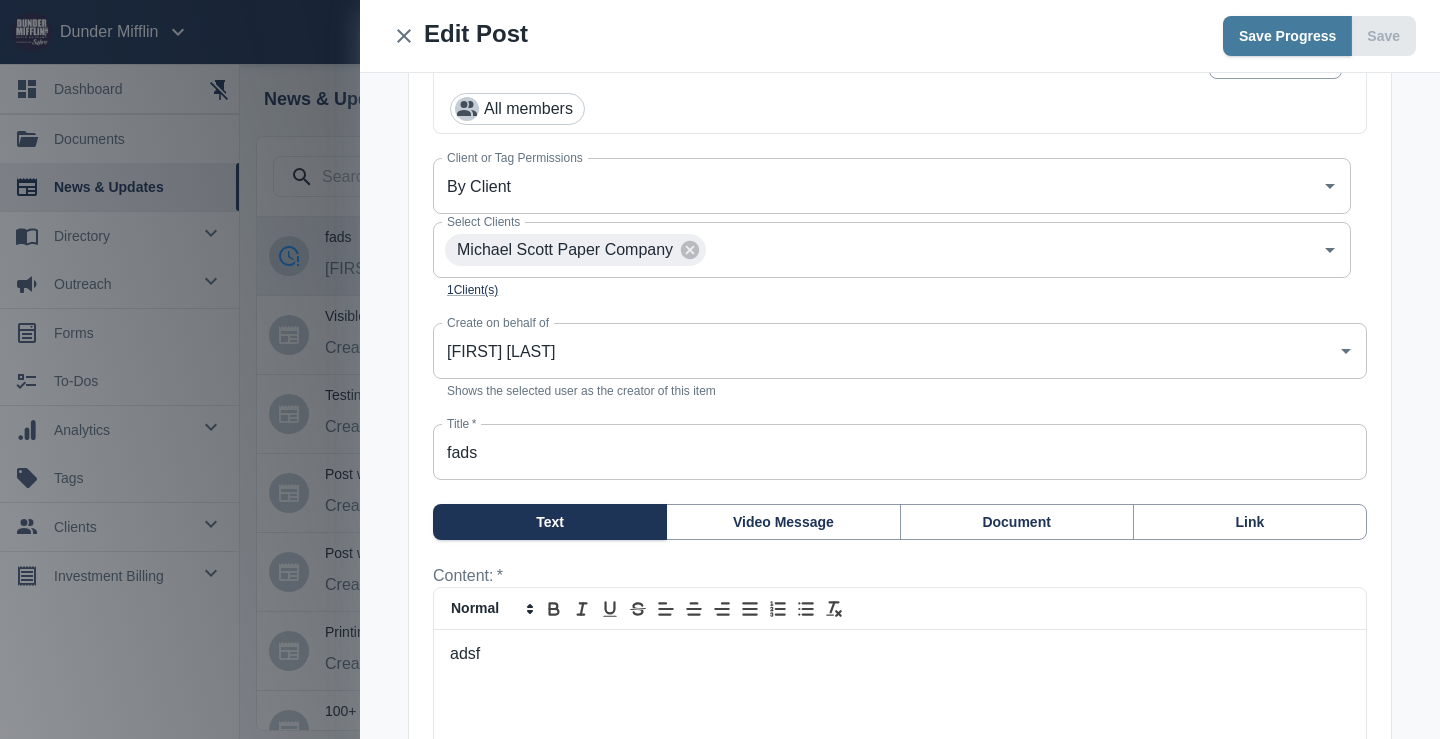 scroll, scrollTop: 221, scrollLeft: 0, axis: vertical 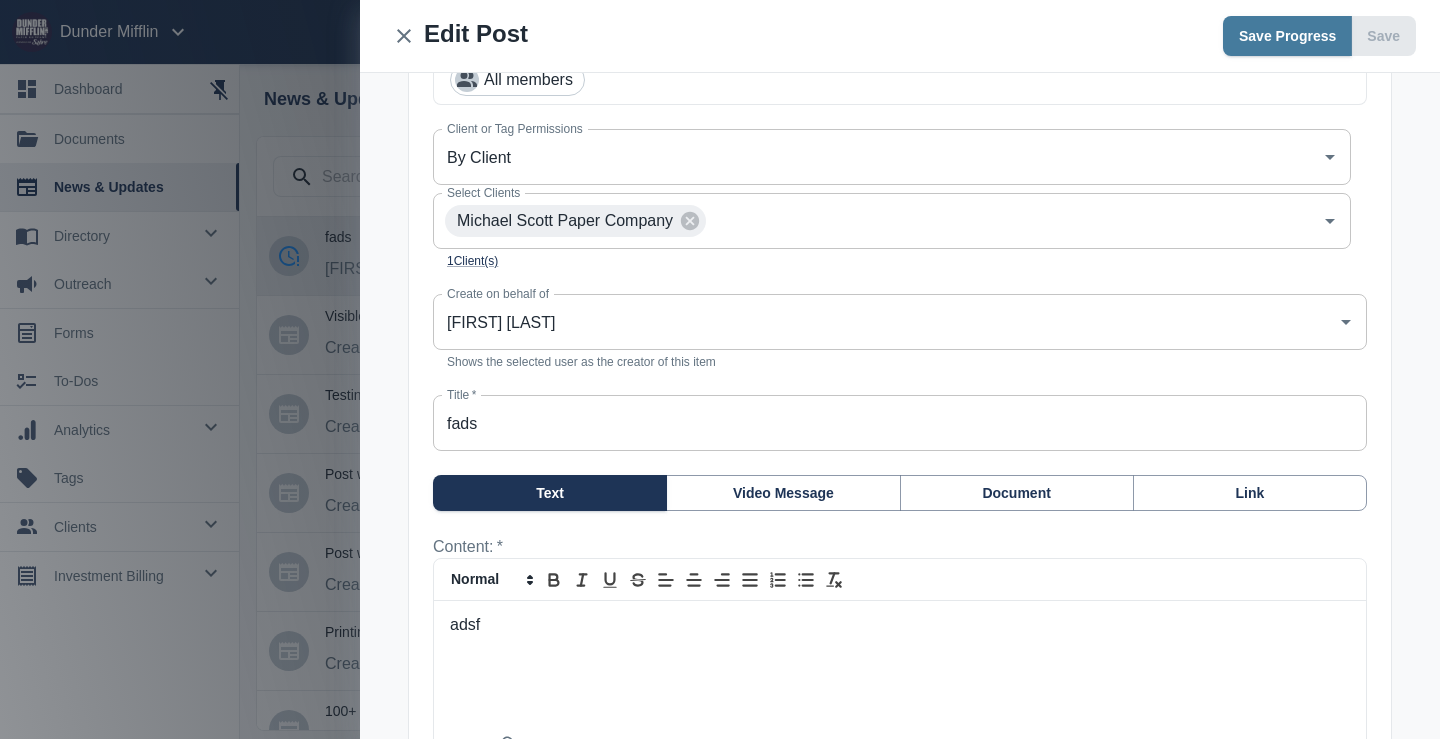 click on "adsf" at bounding box center [900, 625] 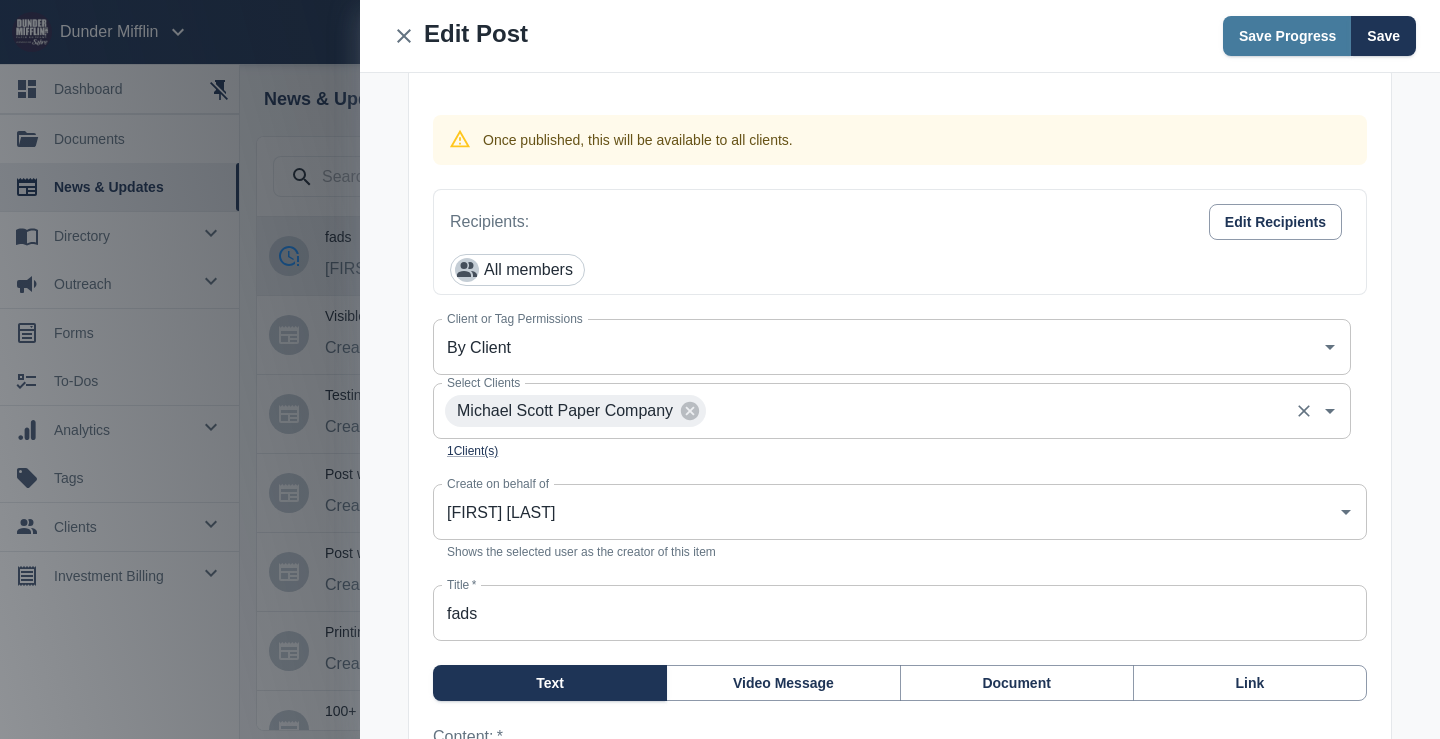 scroll, scrollTop: 19, scrollLeft: 0, axis: vertical 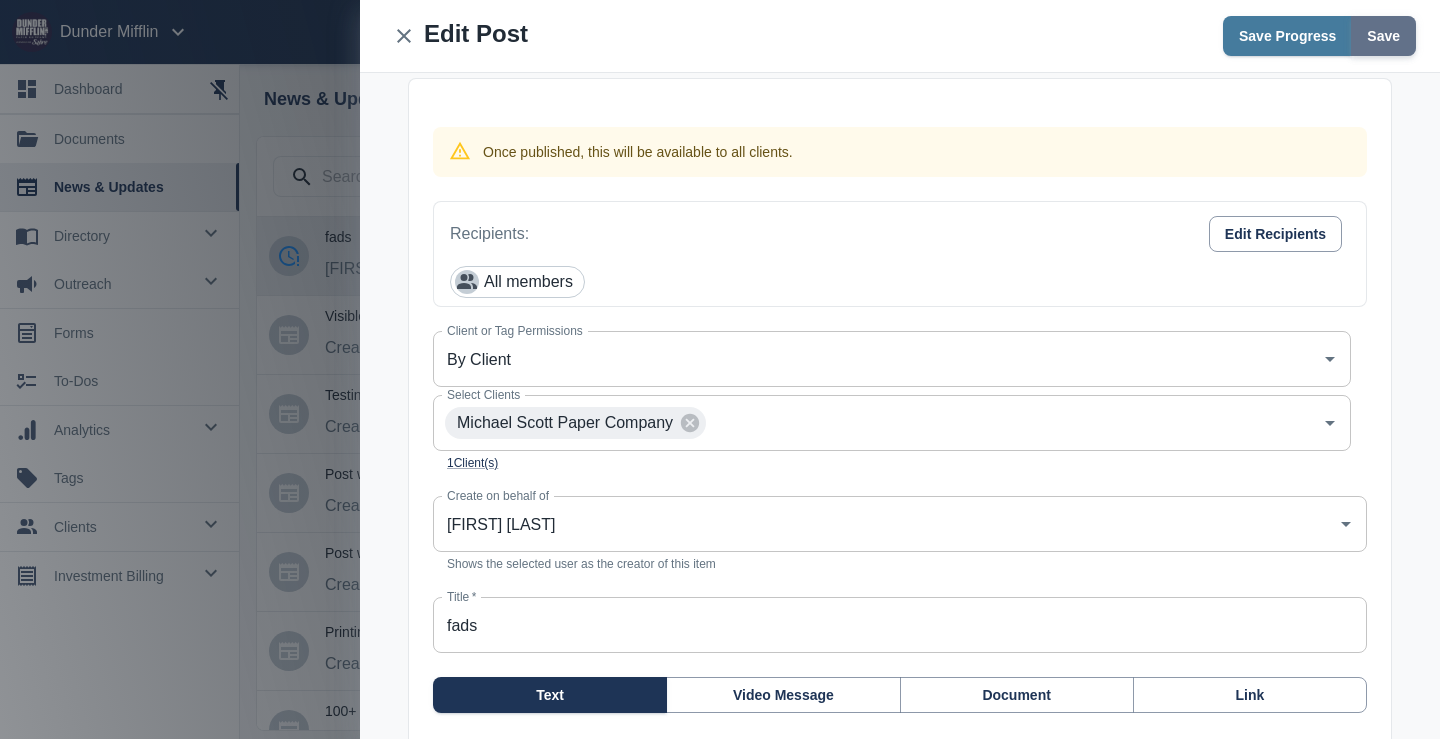 click on "Save" at bounding box center (1383, 36) 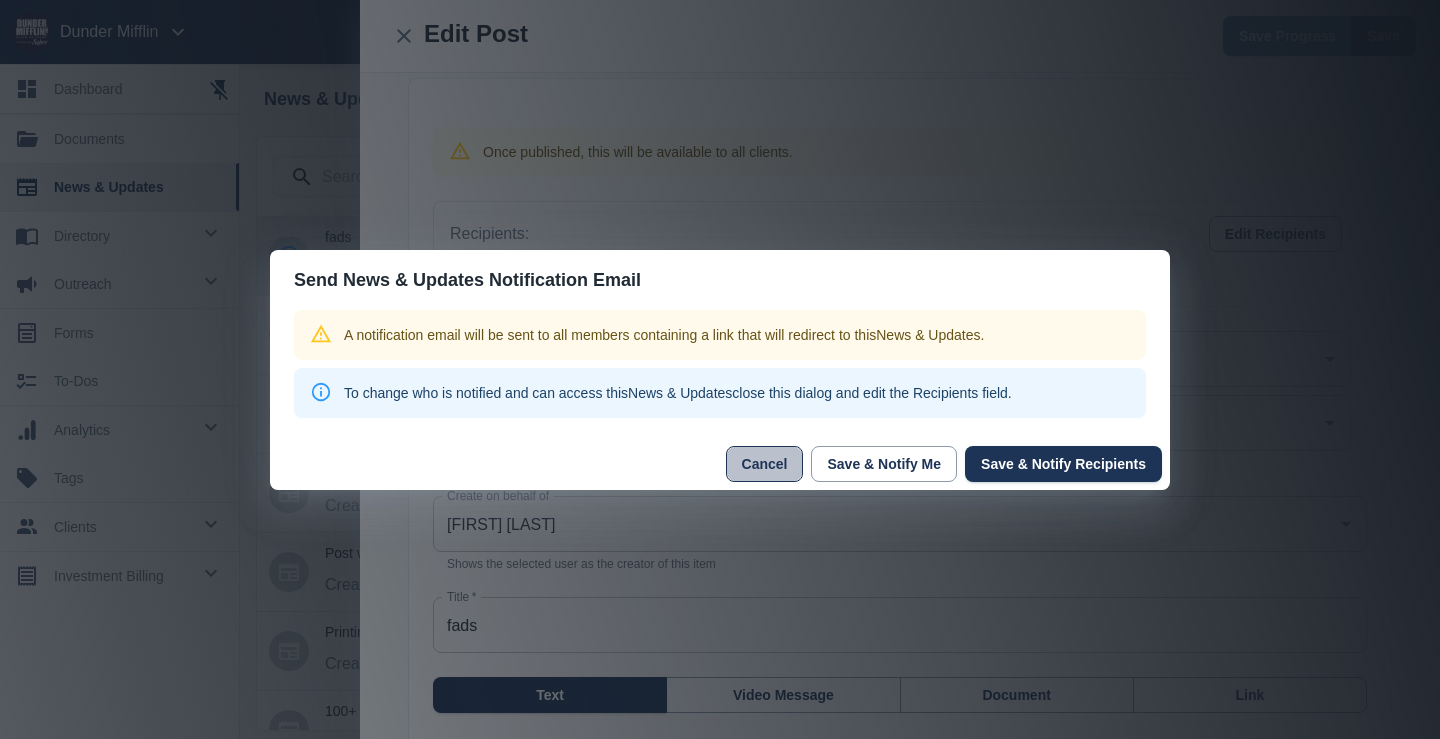 click on "Cancel" at bounding box center (765, 464) 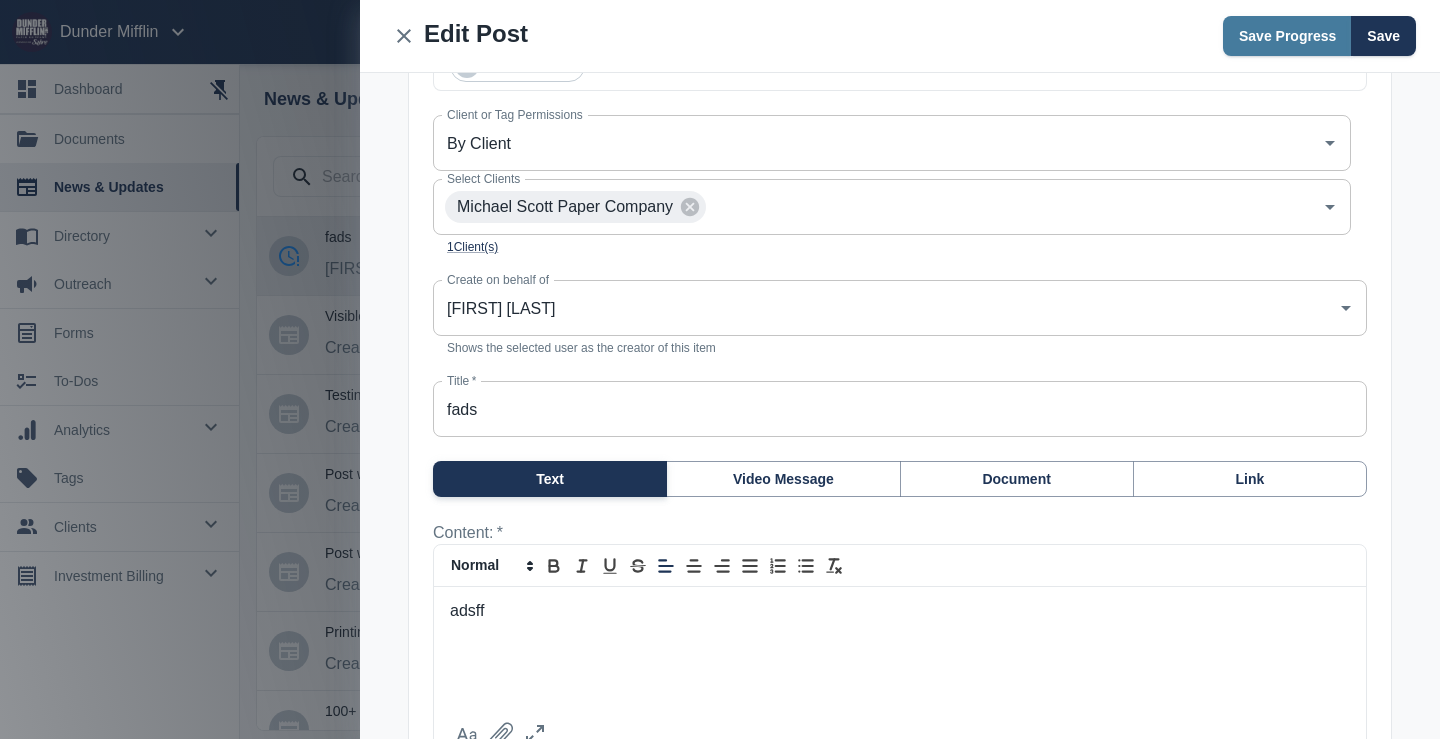 scroll, scrollTop: 313, scrollLeft: 0, axis: vertical 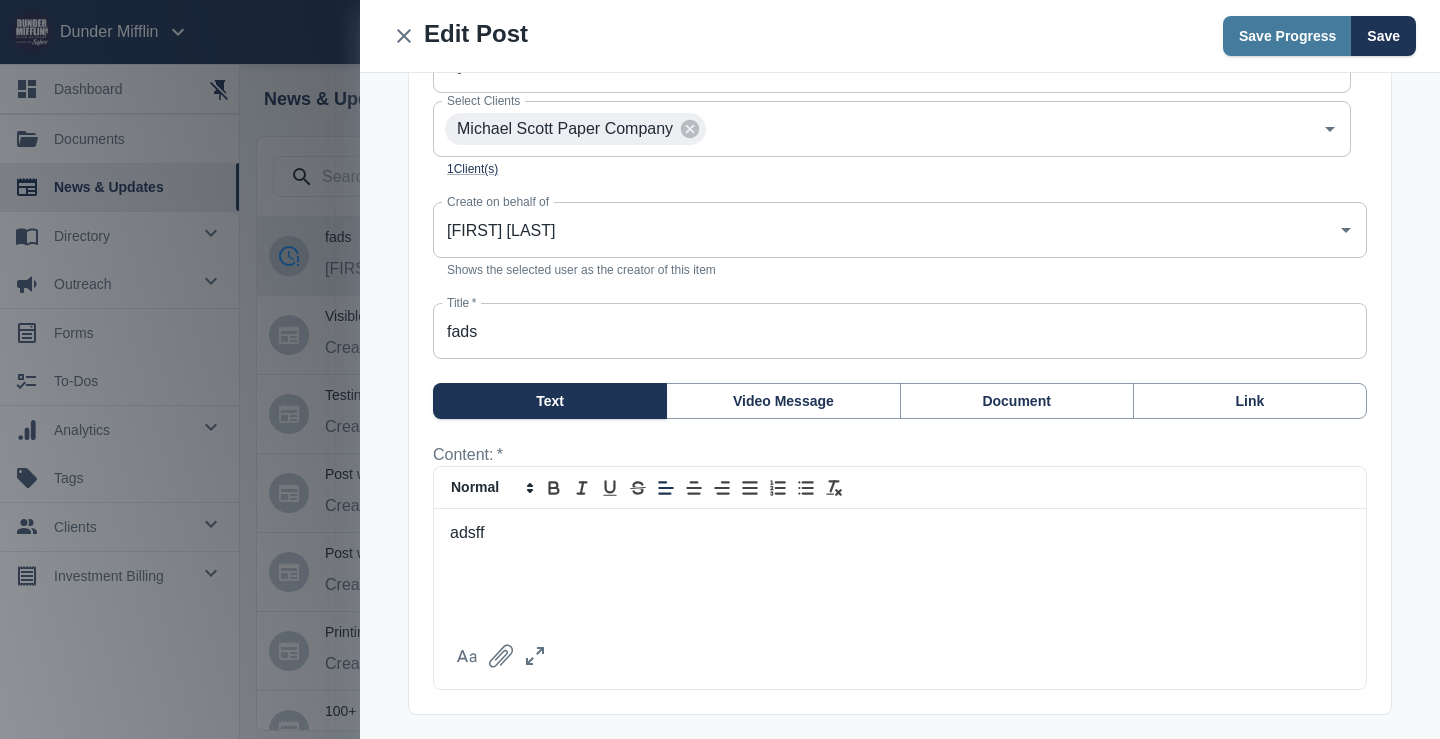 click on "adsff" at bounding box center [900, 533] 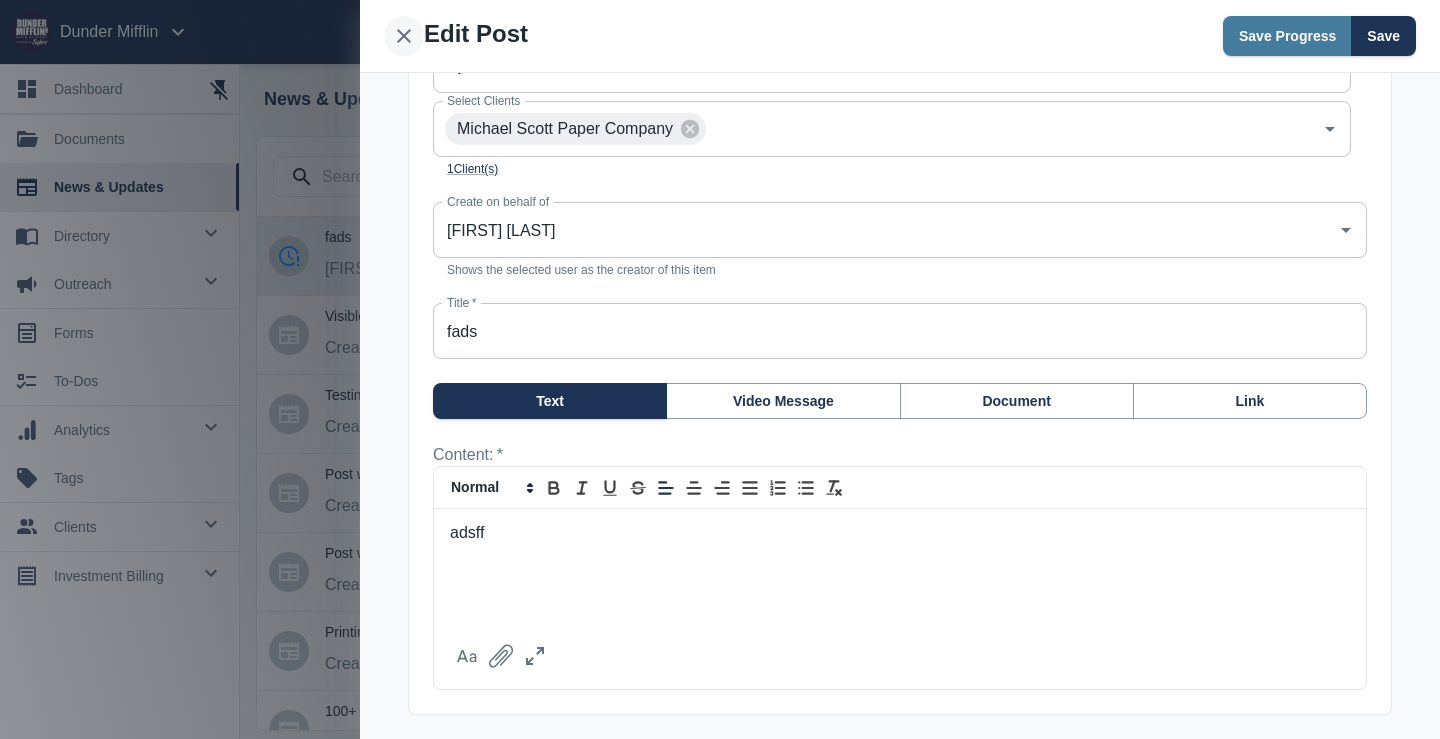 click at bounding box center (404, 36) 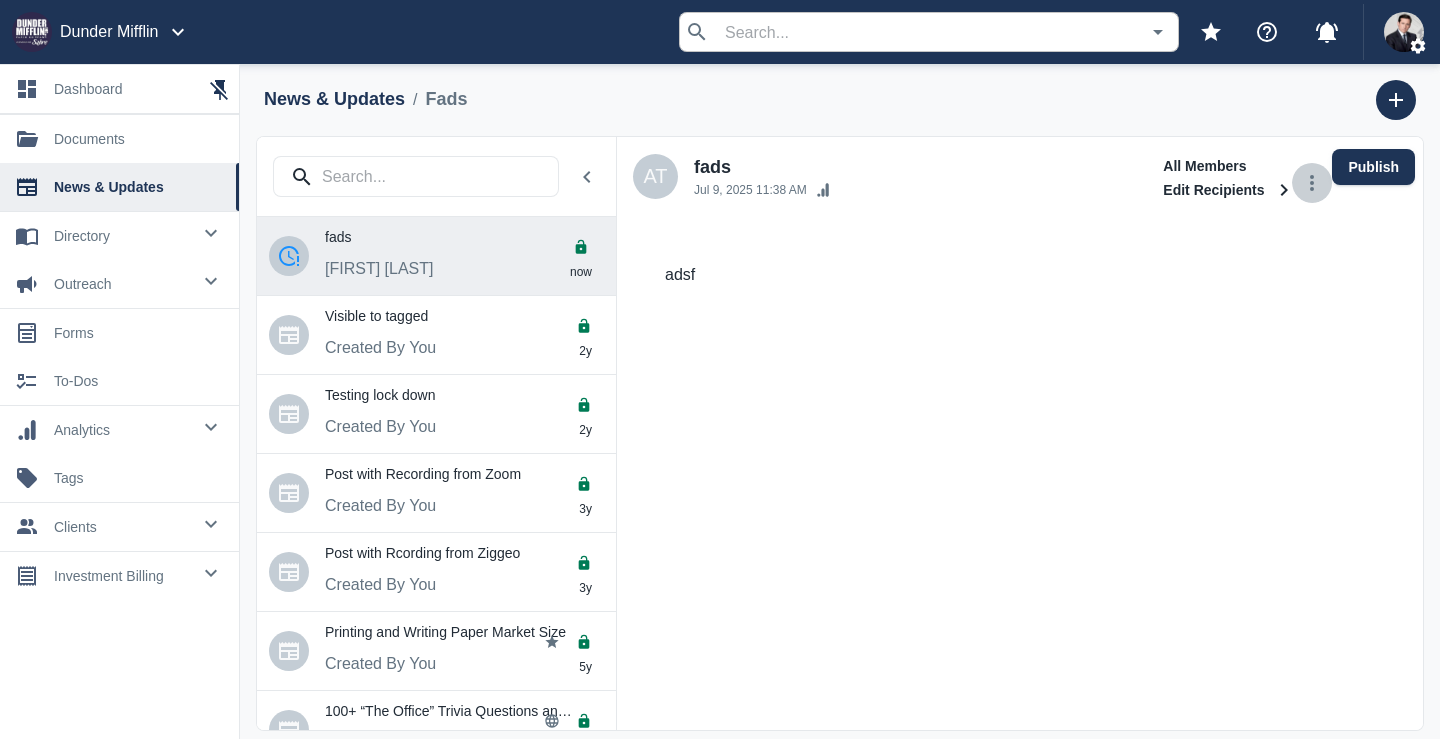 click at bounding box center [1312, 183] 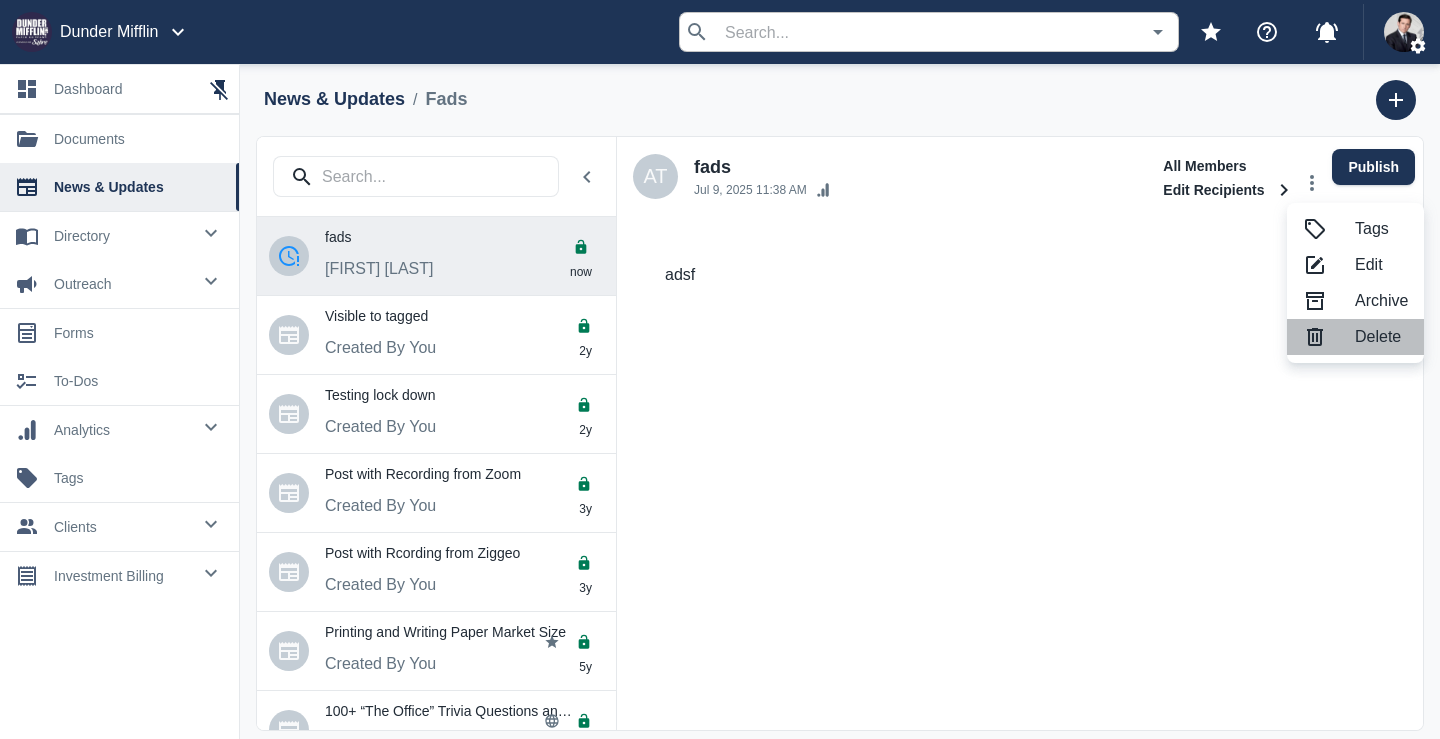 click at bounding box center [1315, 229] 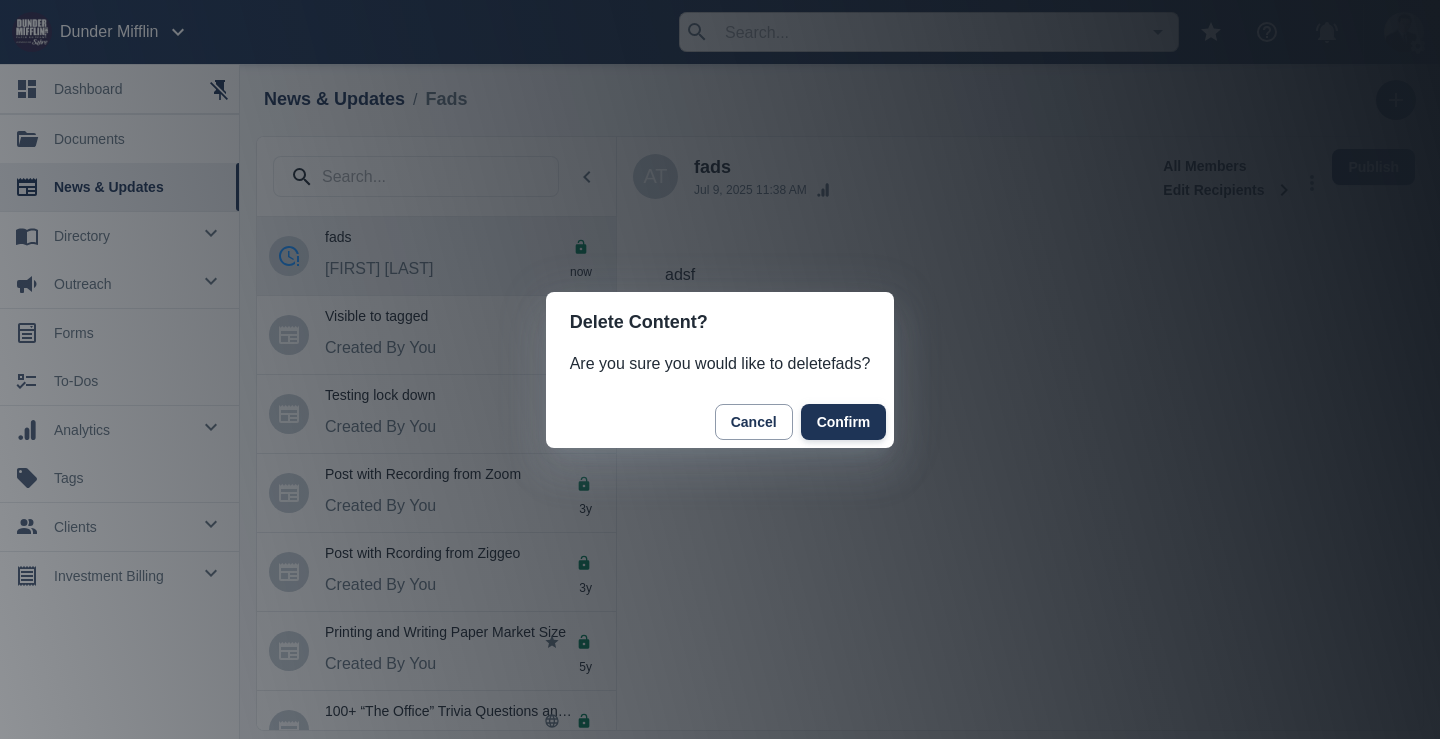 click on "Confirm" at bounding box center [844, 422] 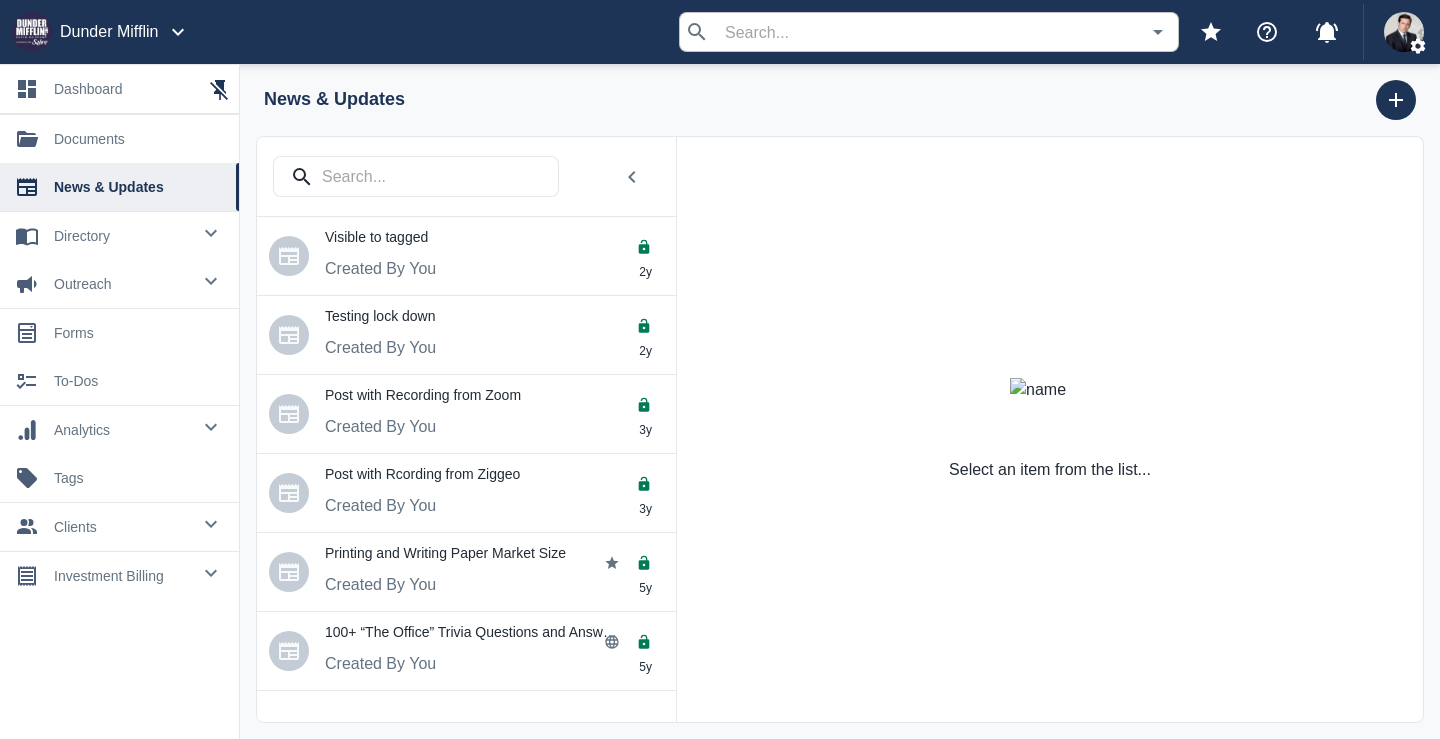 click on "outreach" at bounding box center [122, 236] 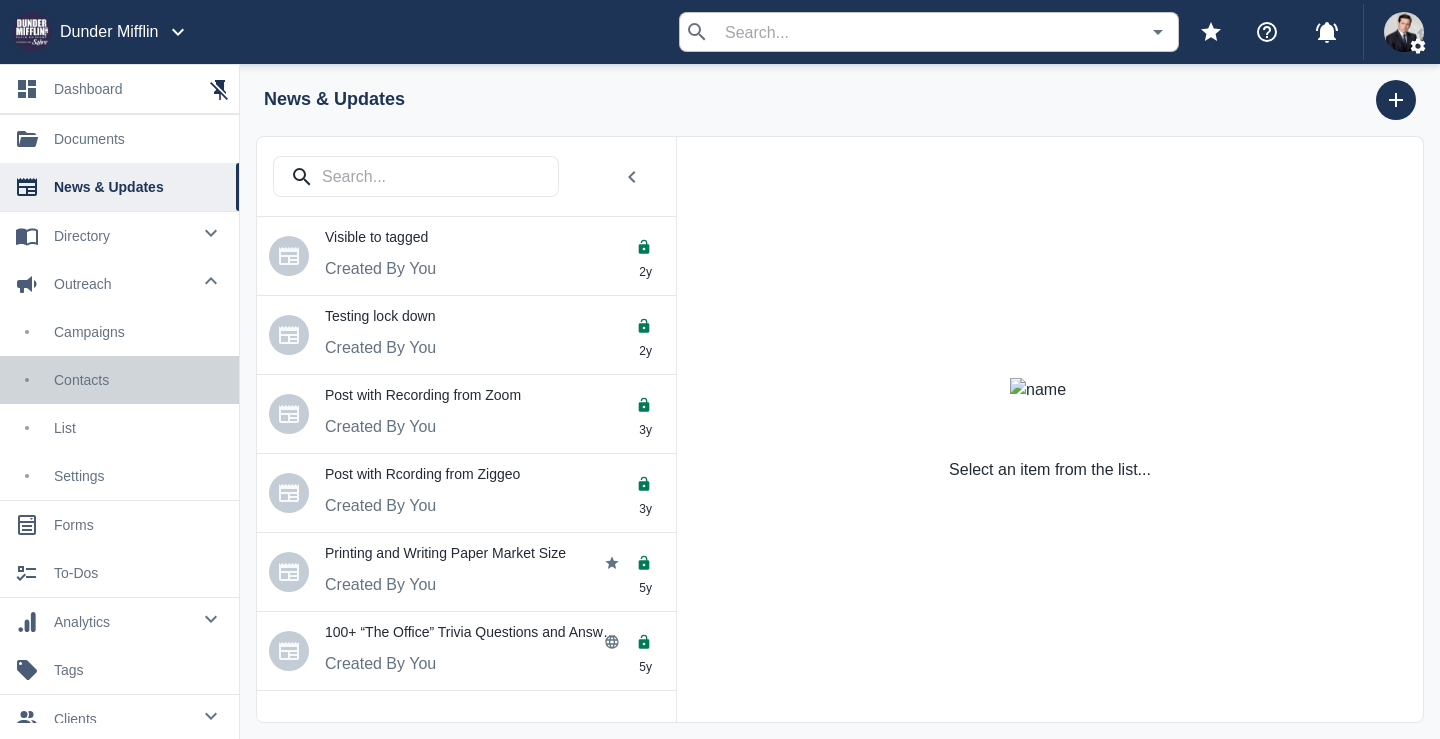 click on "contacts" at bounding box center (138, 380) 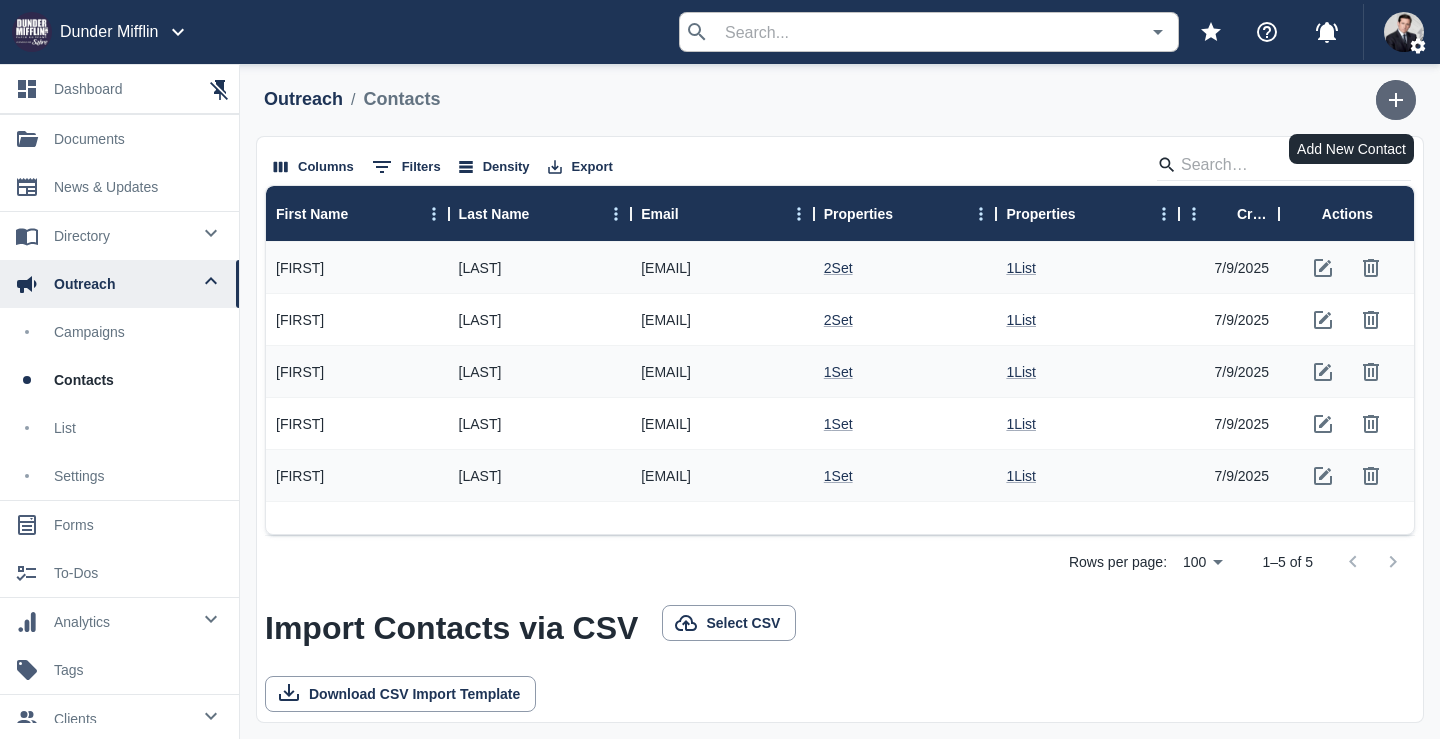 click at bounding box center (1396, 100) 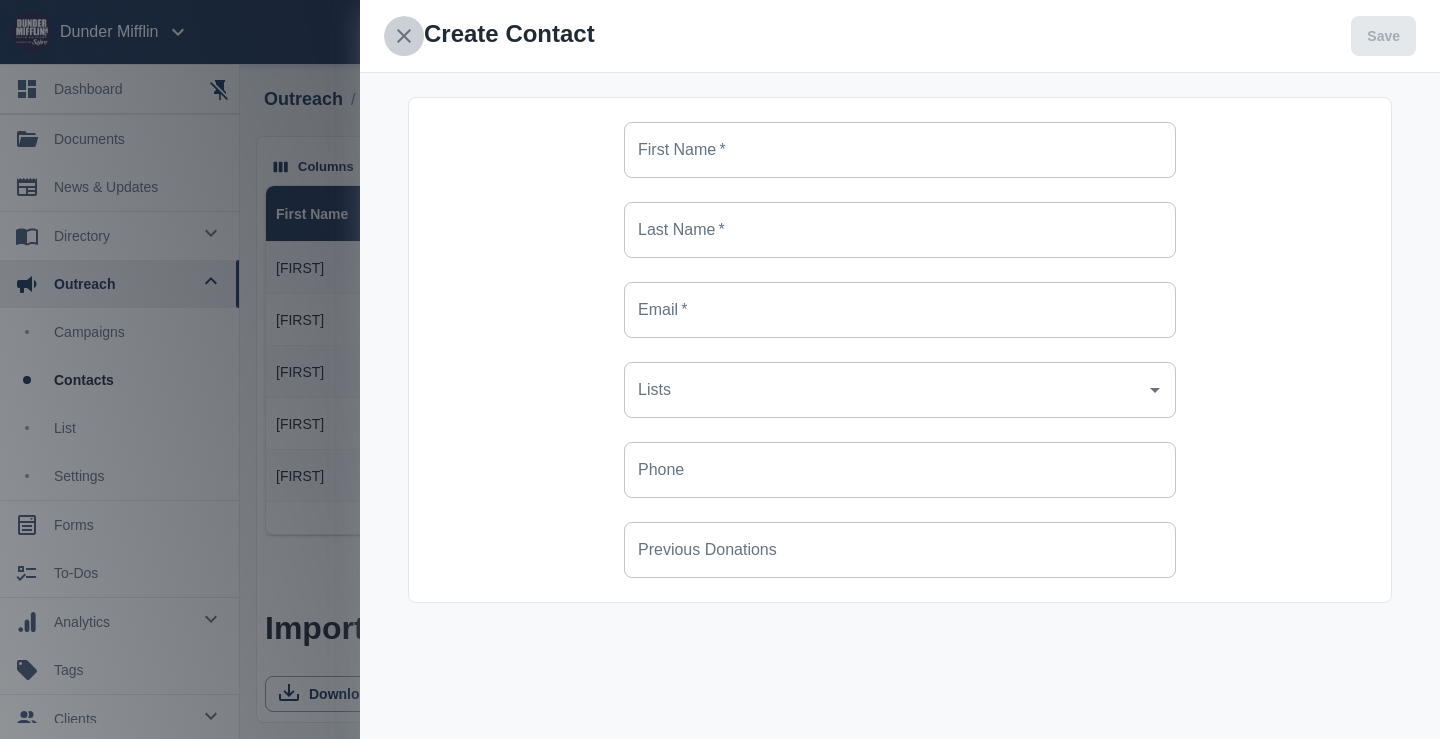 click at bounding box center (404, 36) 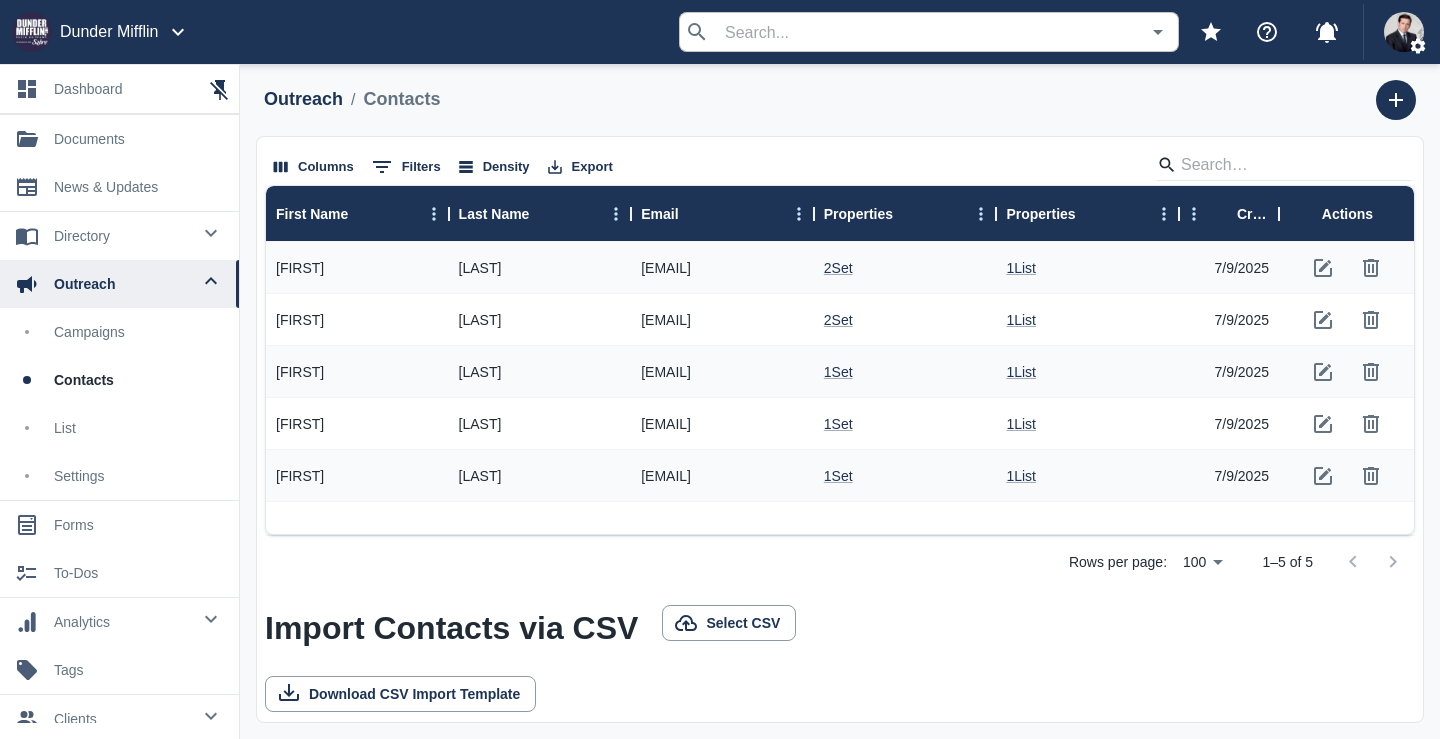 click on "list" at bounding box center (138, 428) 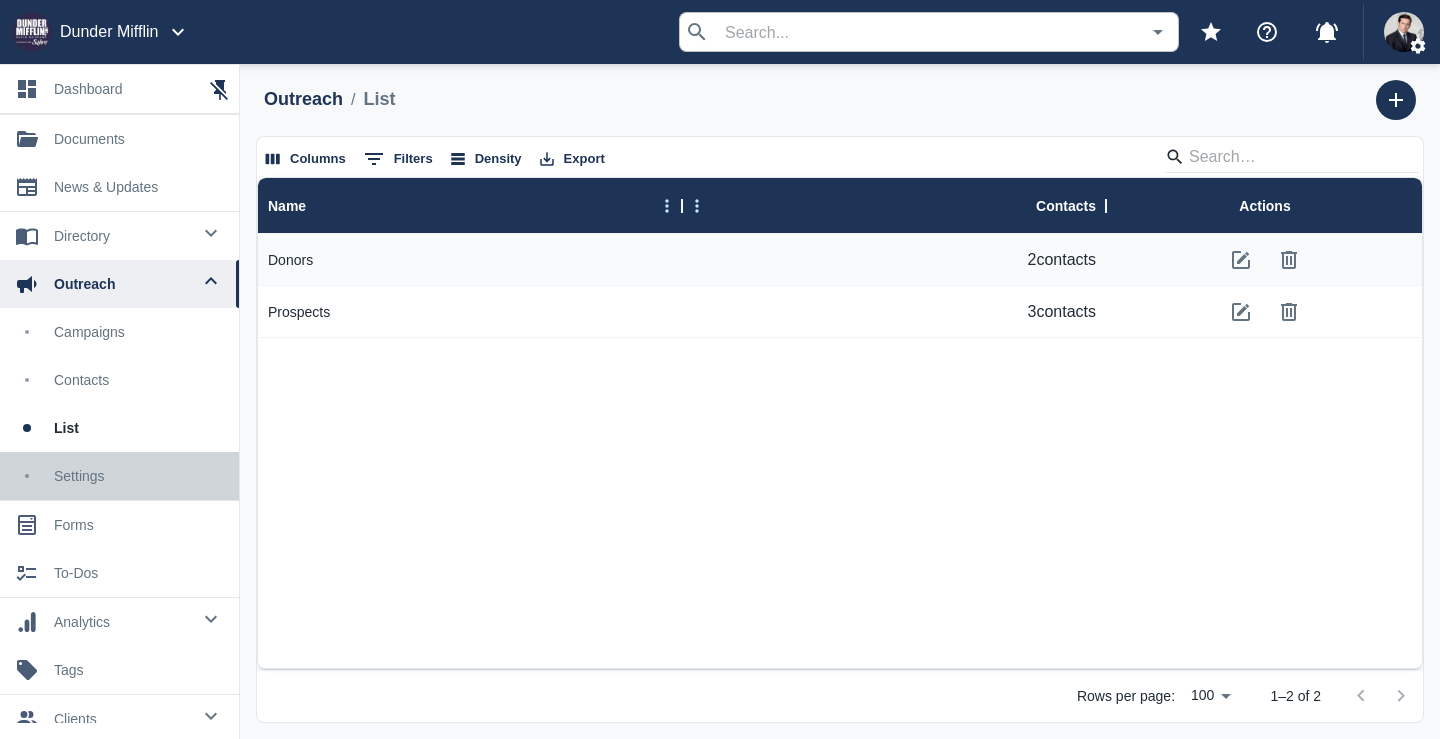 click on "settings" at bounding box center (138, 476) 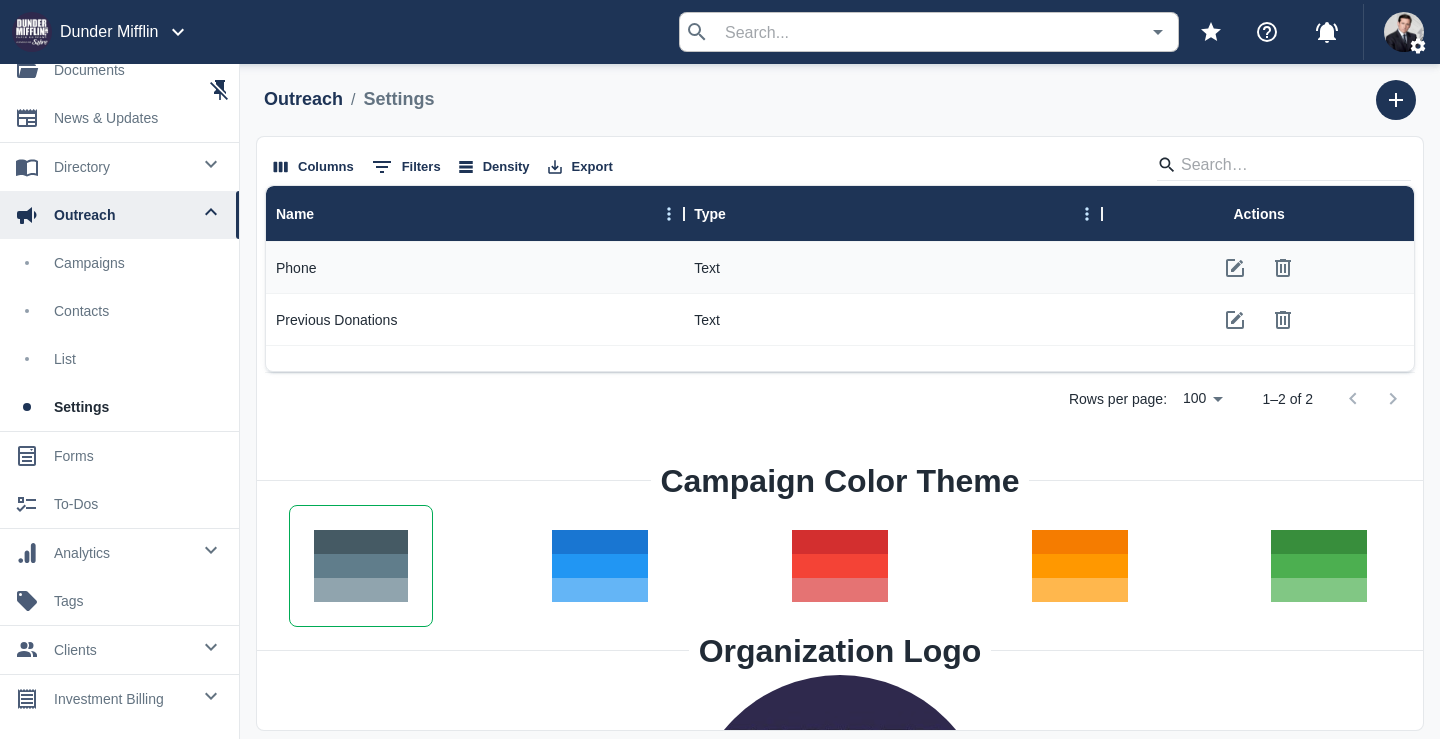 scroll, scrollTop: 0, scrollLeft: 0, axis: both 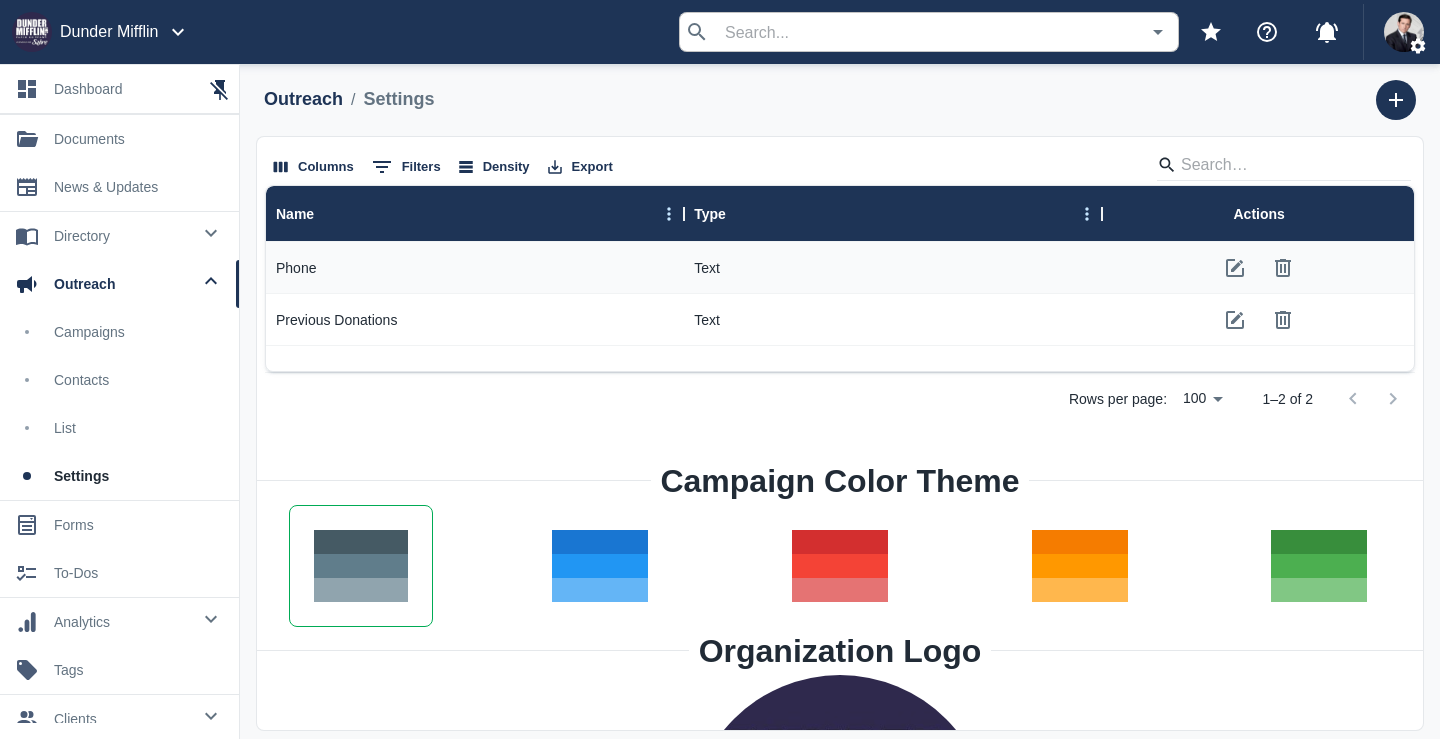 click at bounding box center (211, 281) 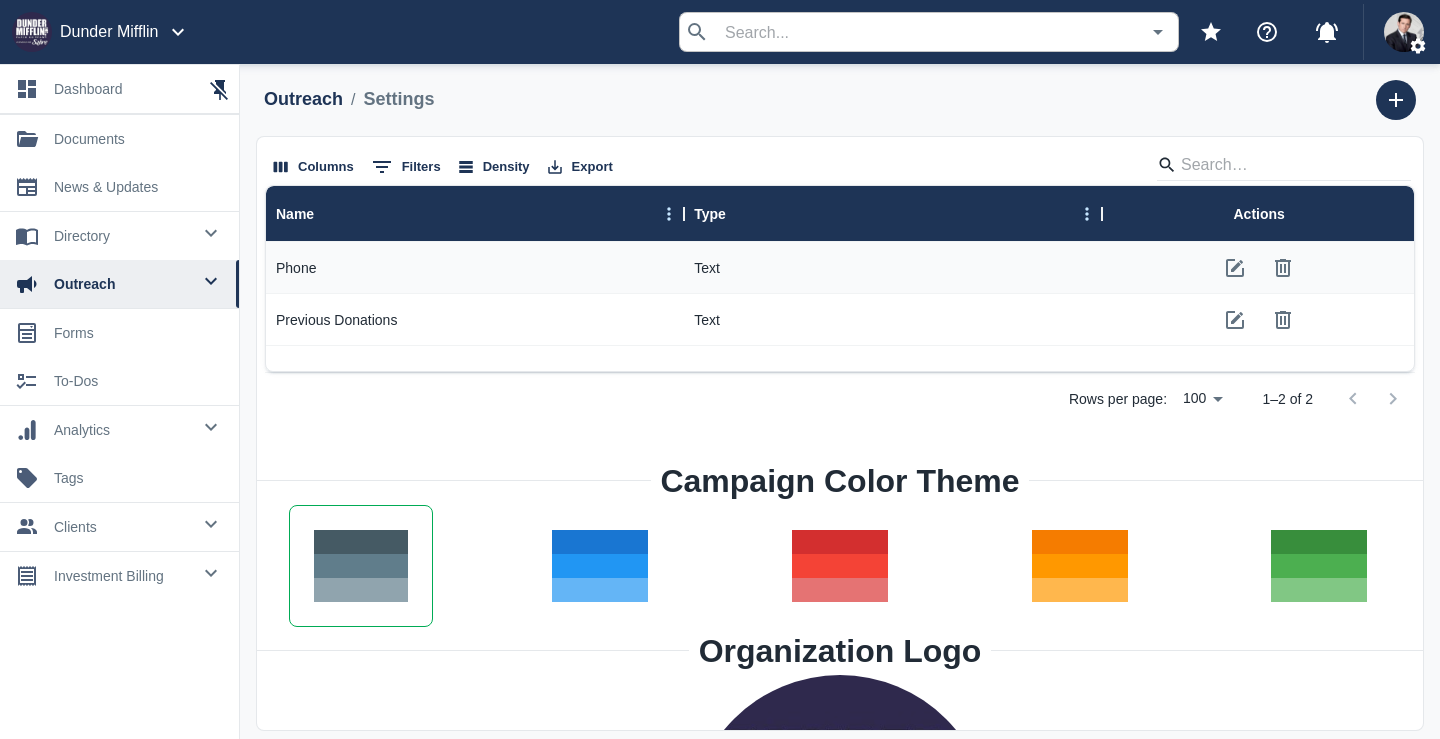 click on "news & updates" at bounding box center [138, 187] 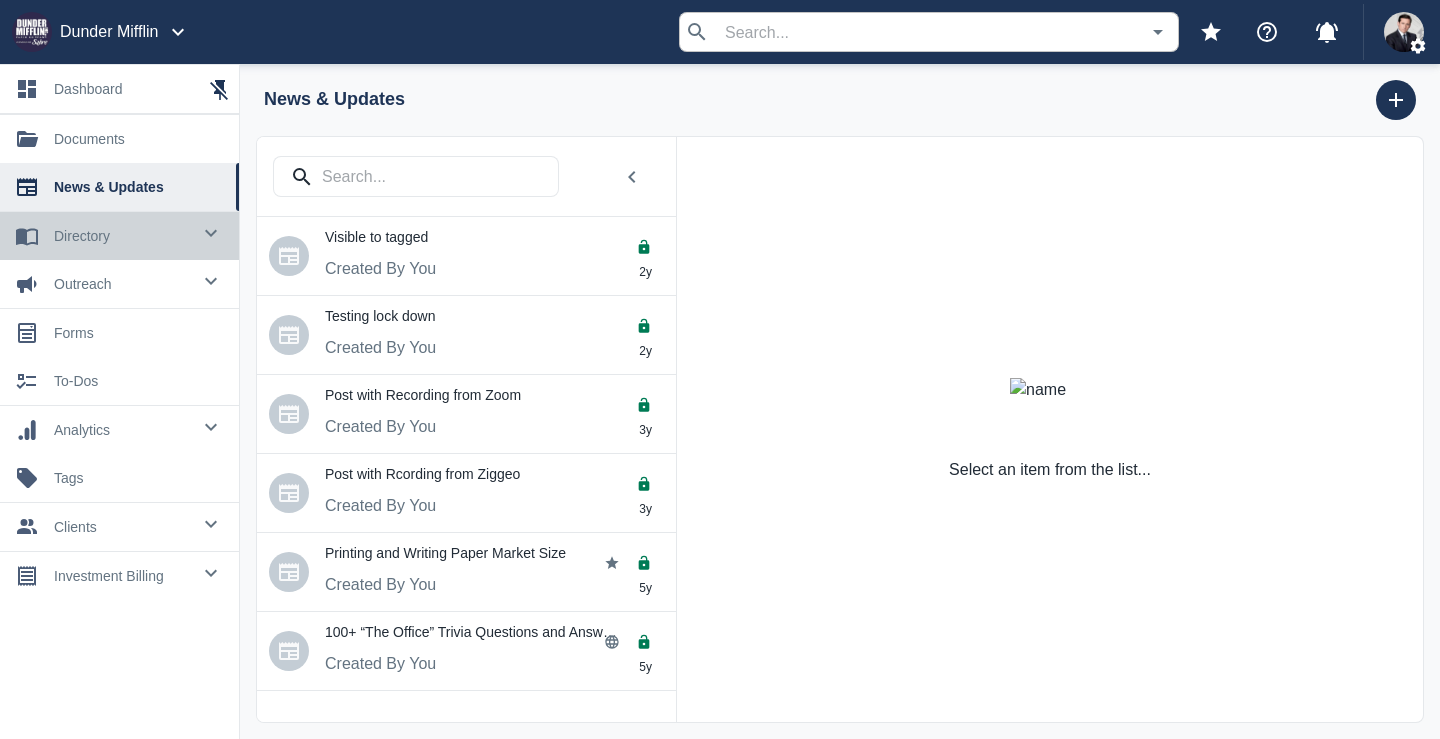 click at bounding box center [211, 233] 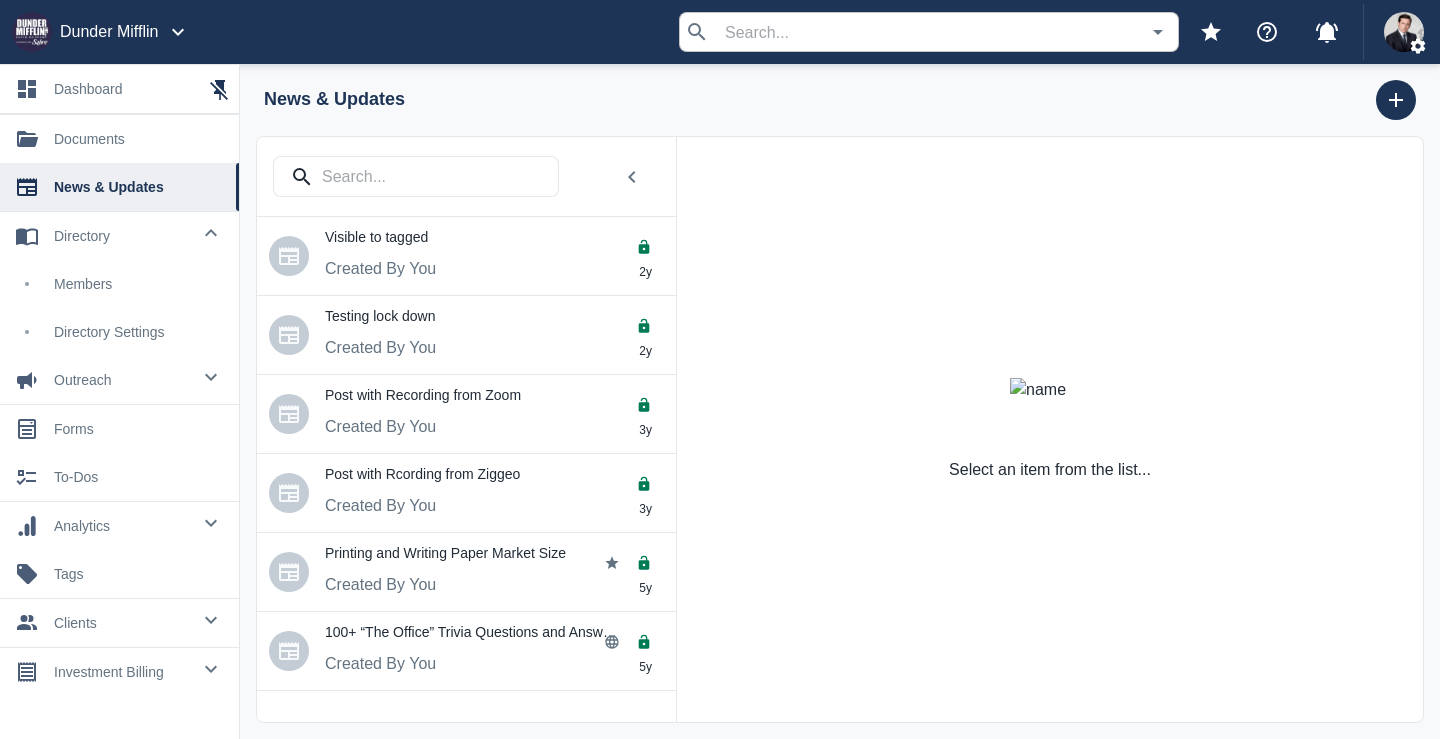 click at bounding box center [211, 233] 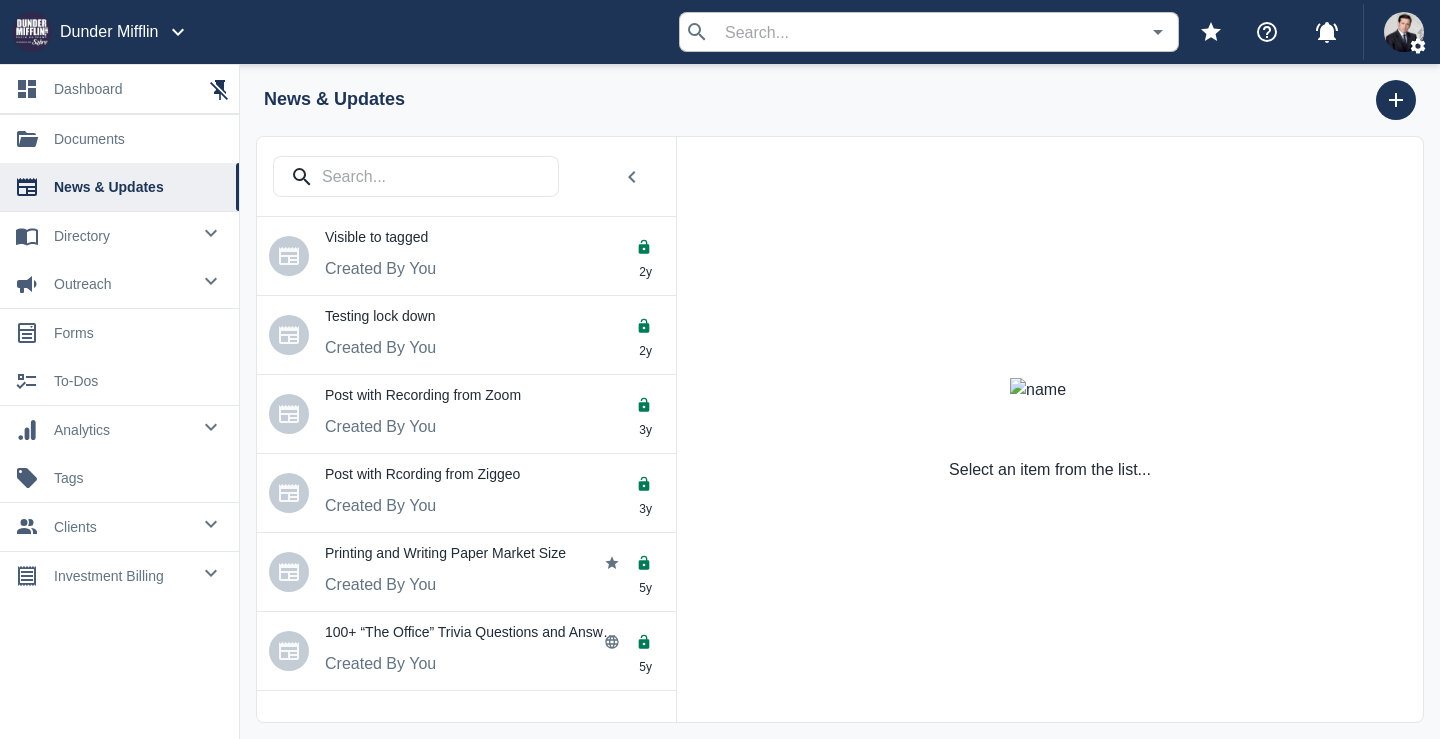 click at bounding box center (211, 233) 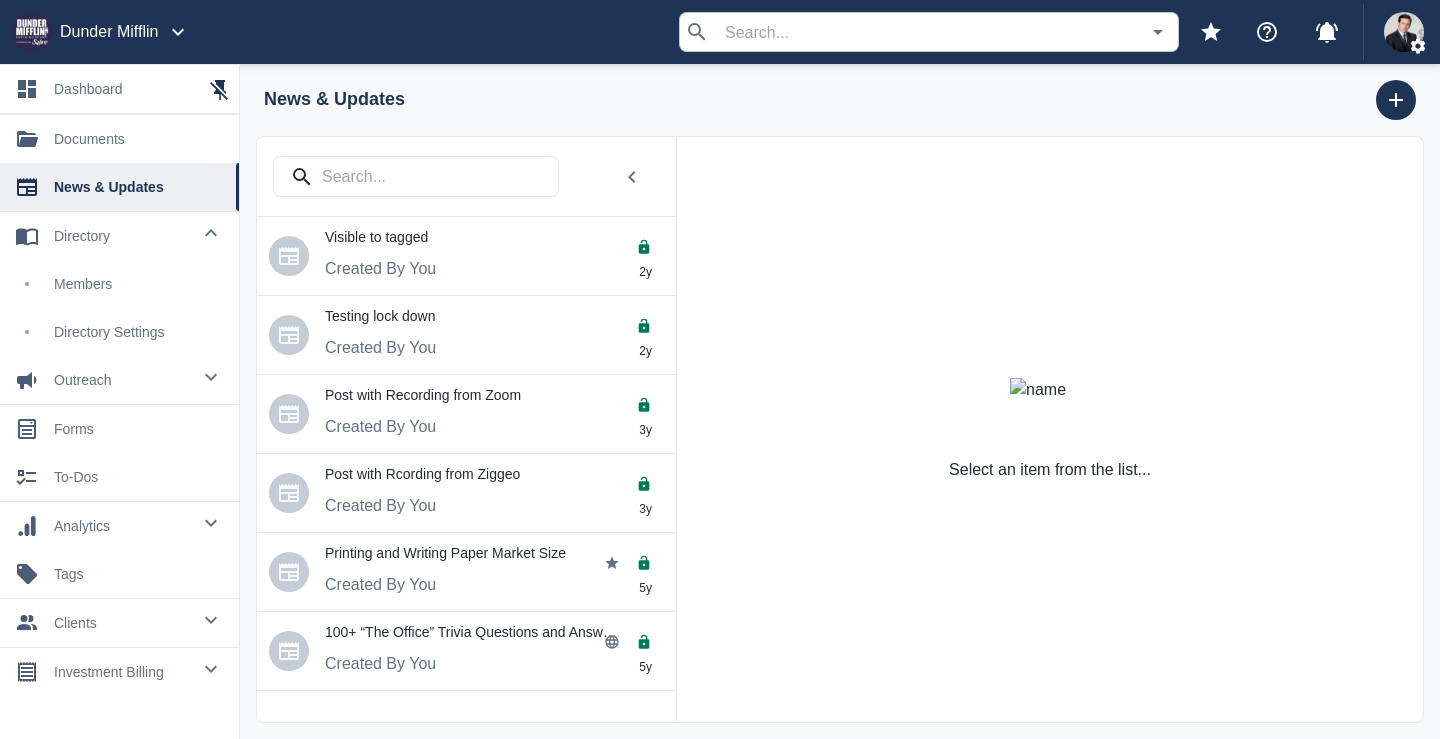 click on "members" at bounding box center [138, 284] 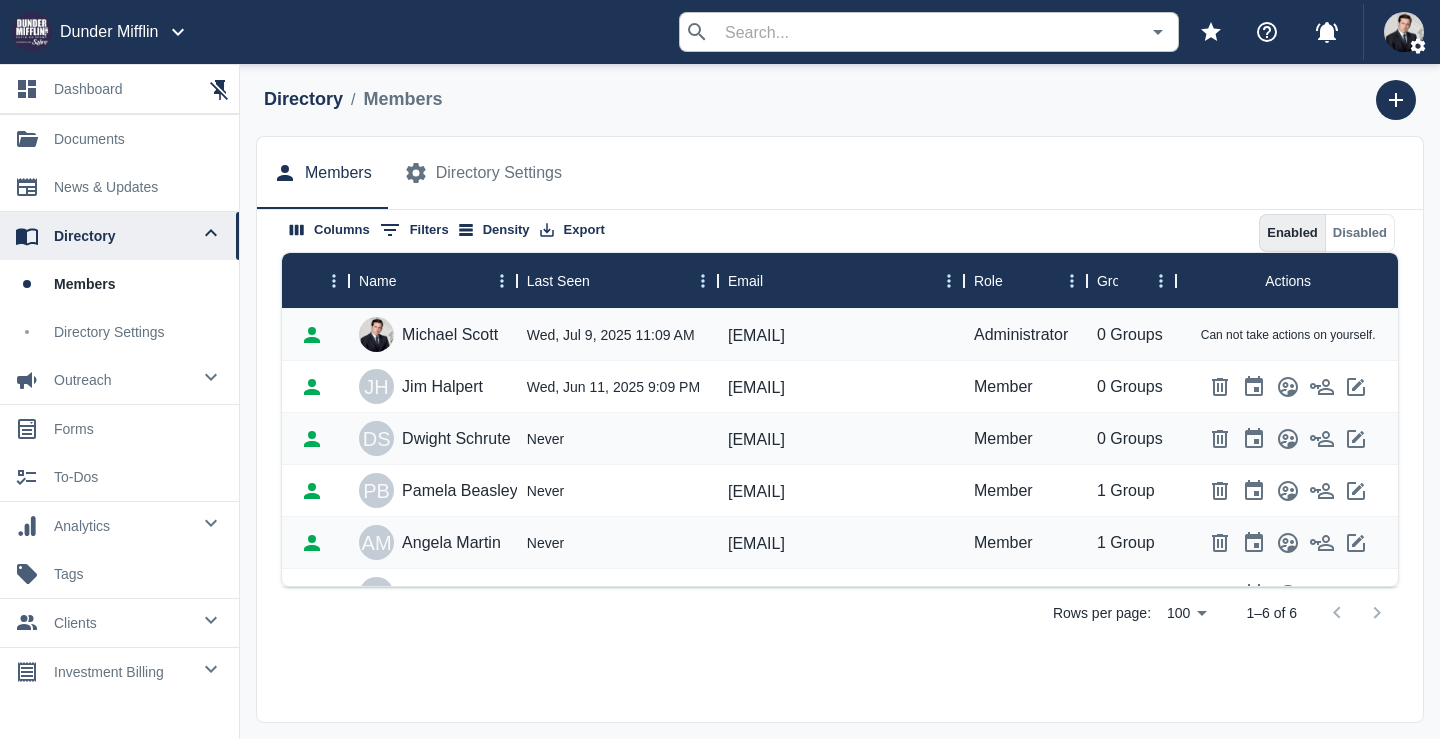 click on "dashboard" at bounding box center (138, 89) 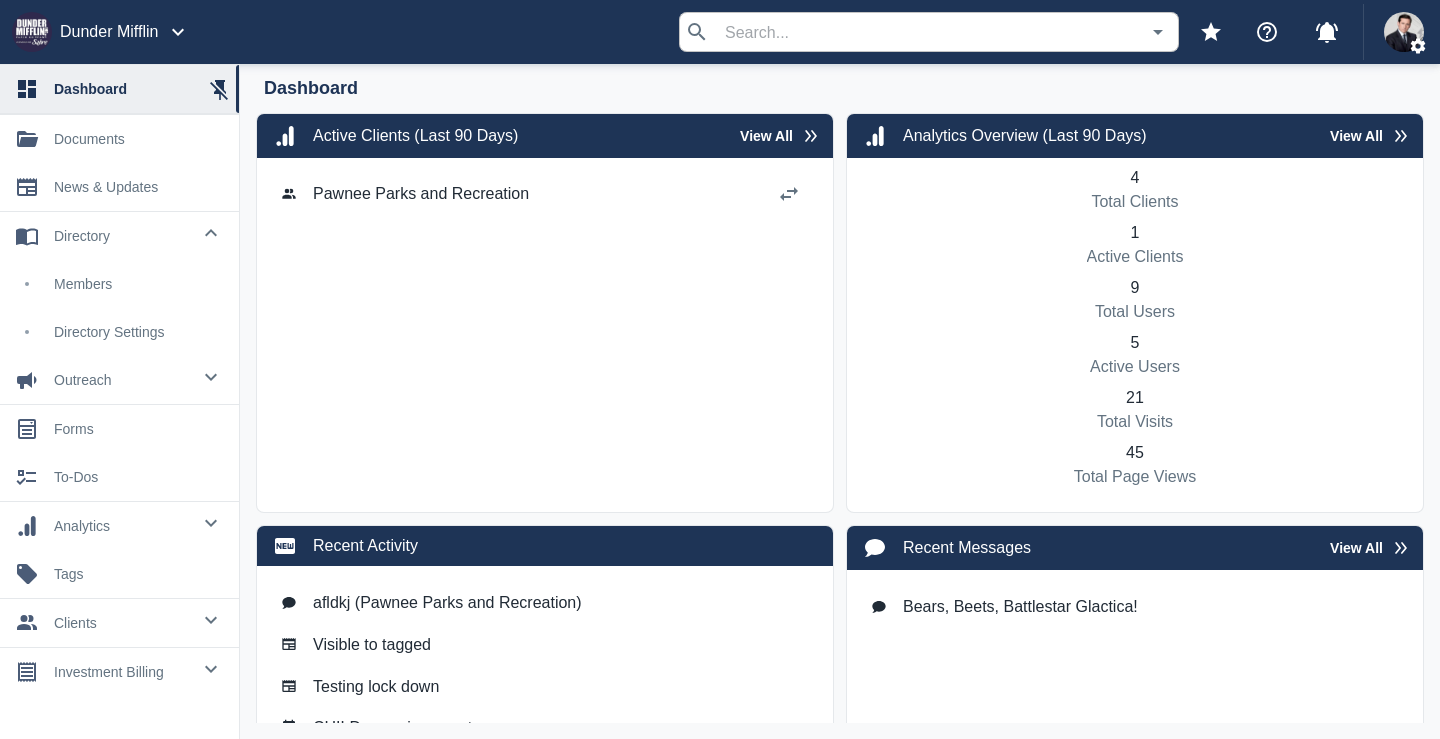 click at bounding box center [211, 233] 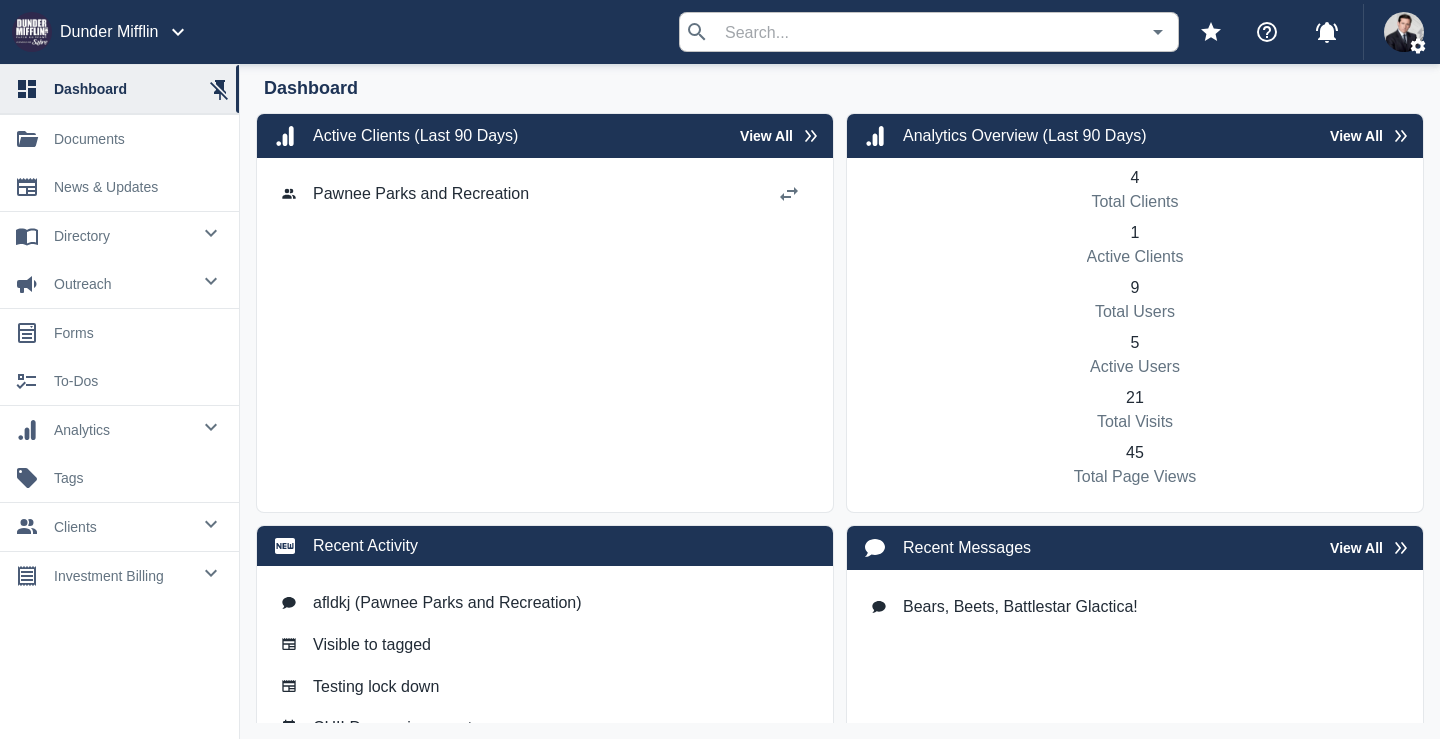 click on "0 forms" at bounding box center (119, 333) 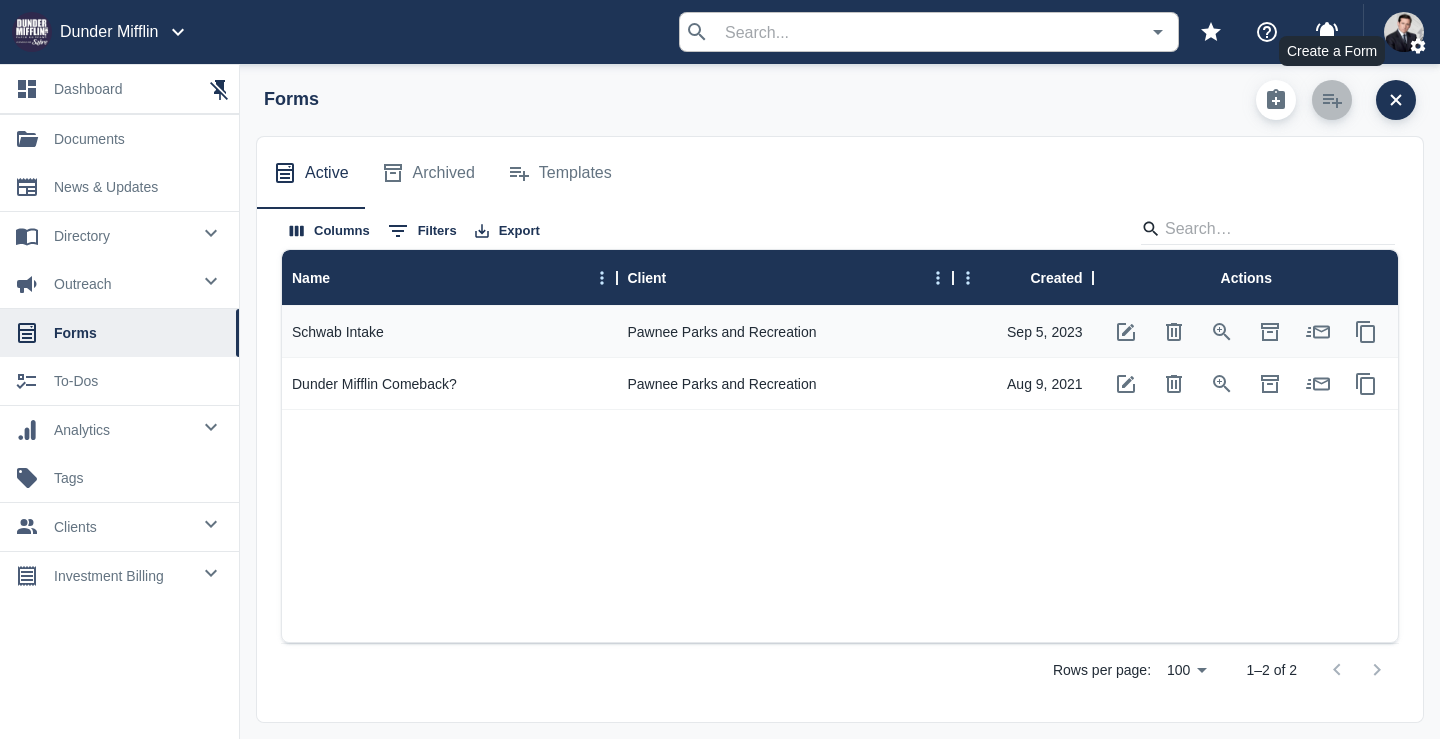 click at bounding box center (1332, 100) 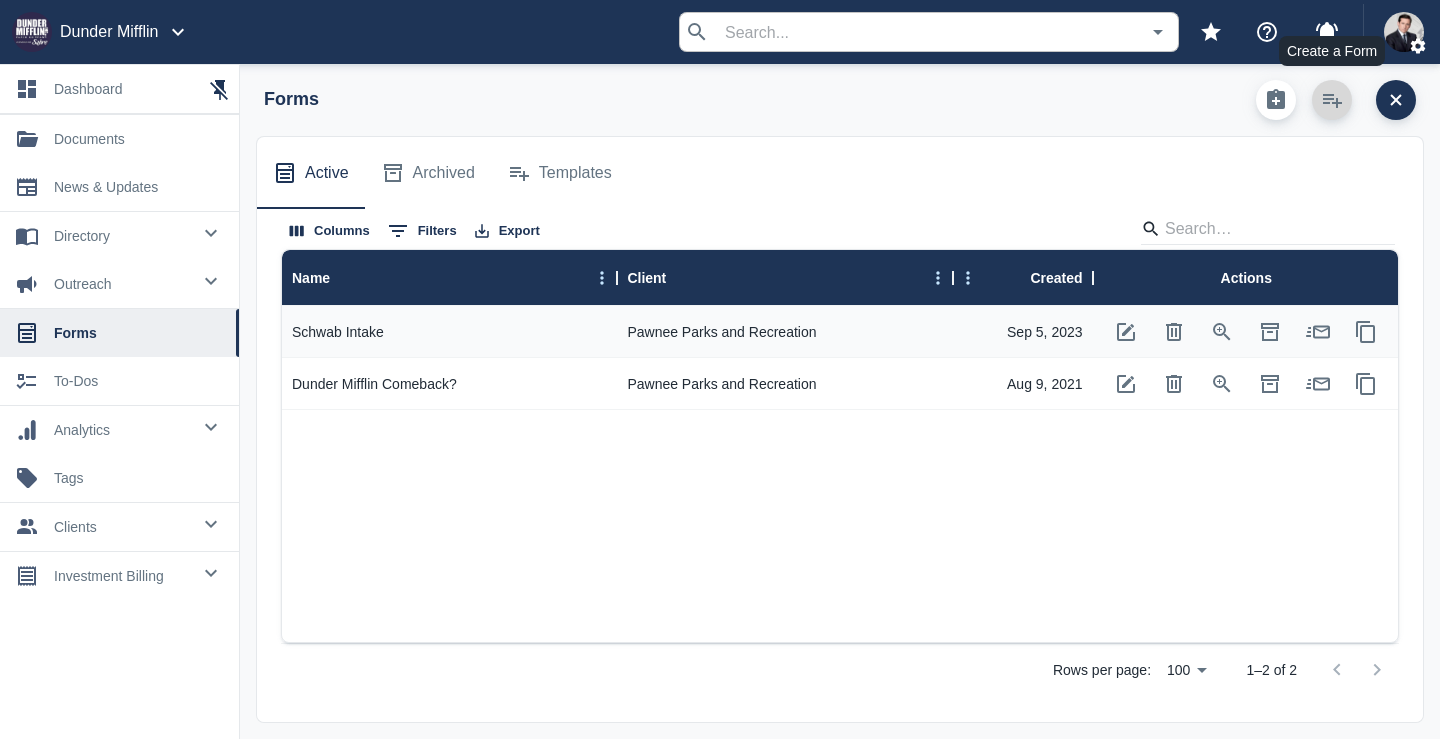 click at bounding box center (1332, 100) 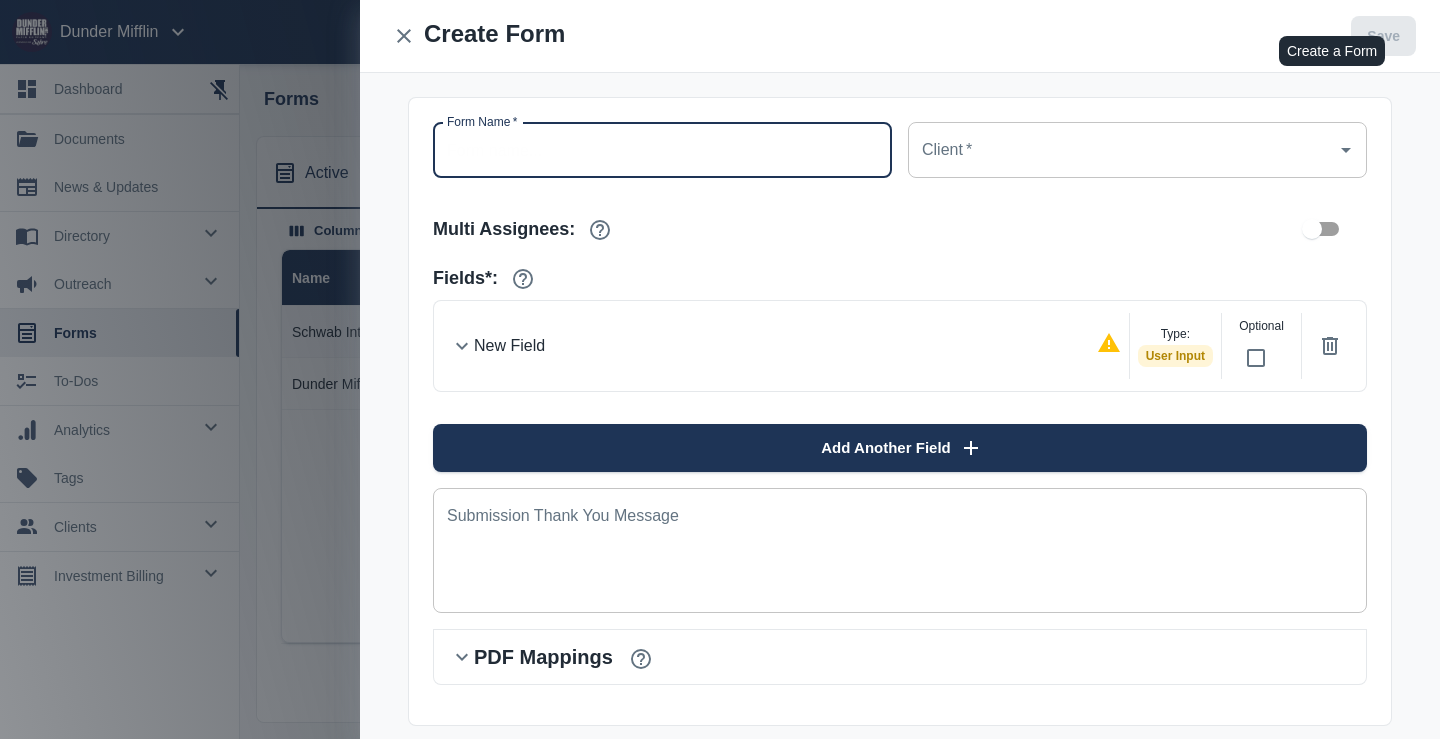 click on "Form Name   *" at bounding box center (662, 150) 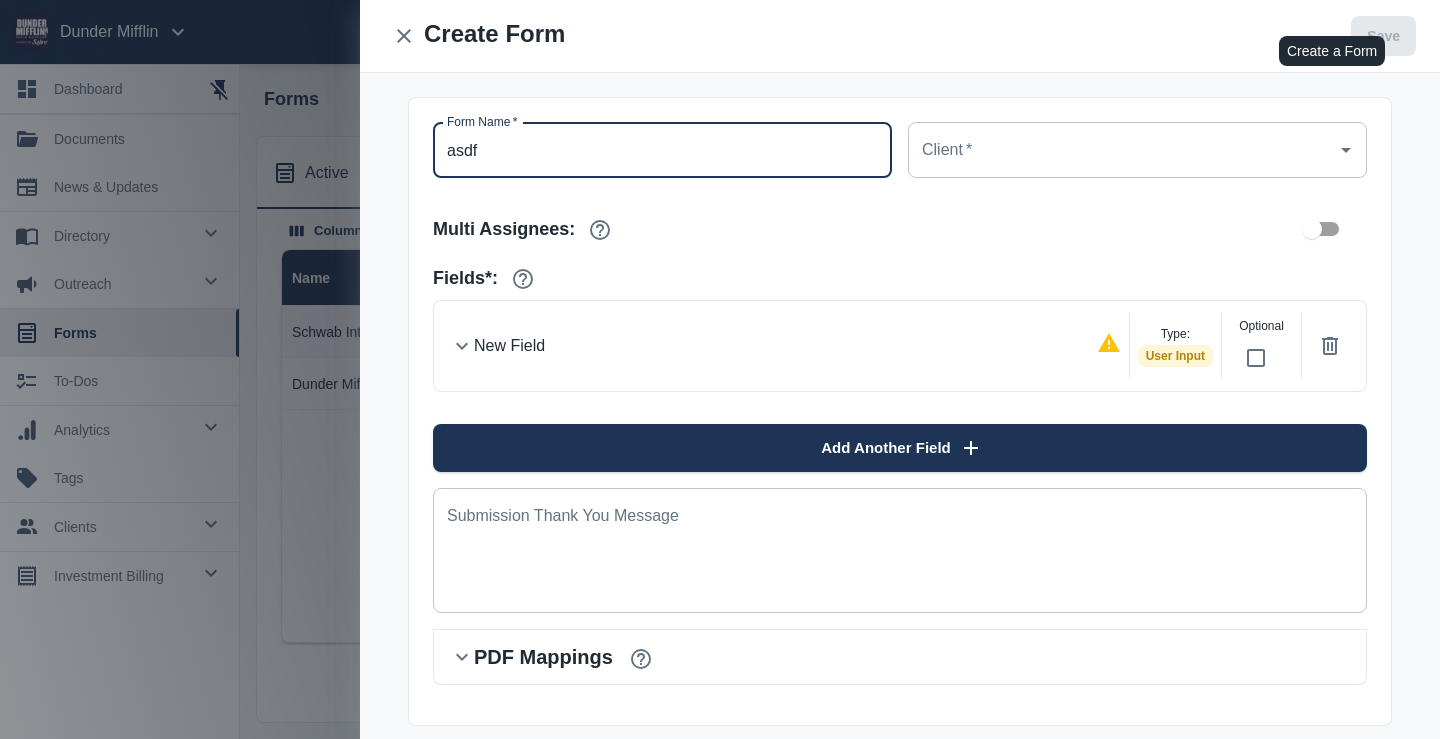 type on "asdf" 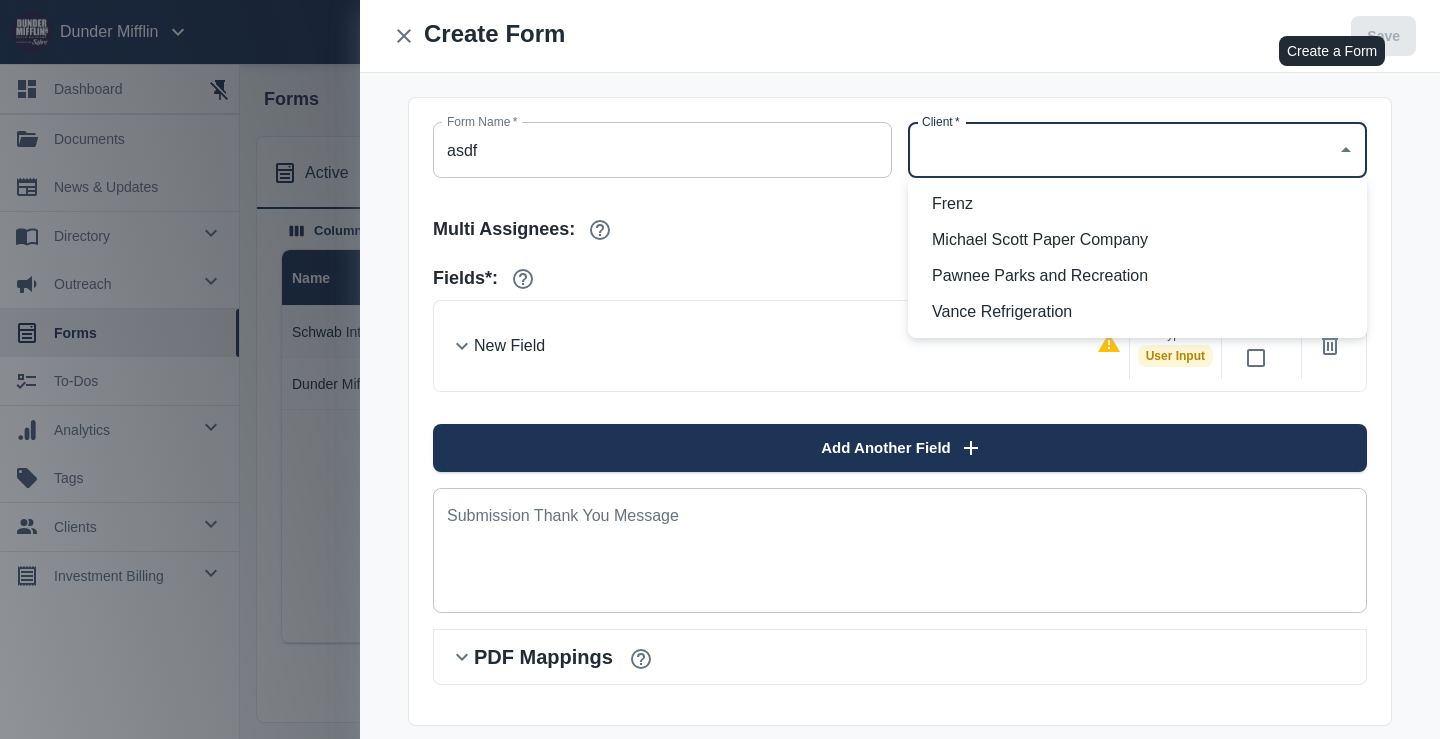 click on "Client   *" at bounding box center (1122, 150) 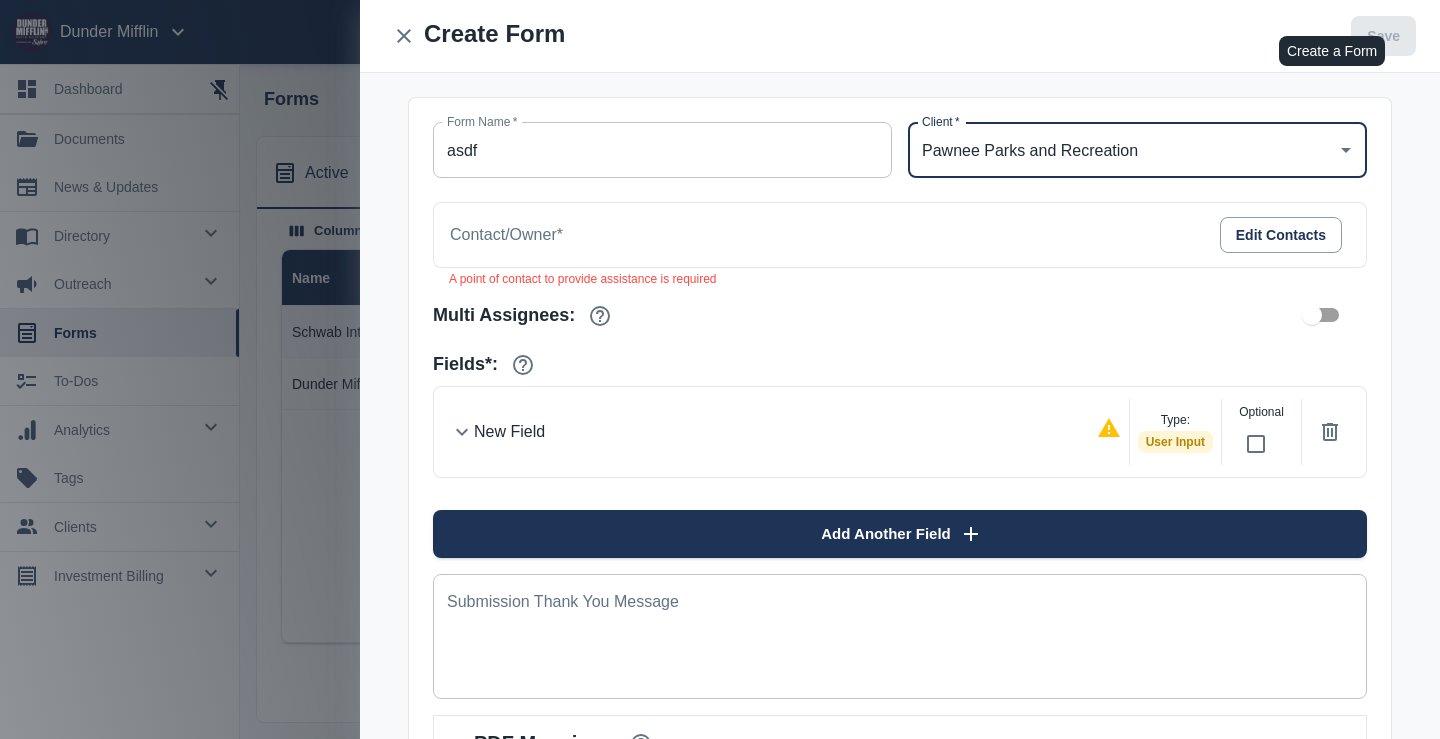 click on "Contact/Owner * Edit Contacts" at bounding box center (900, 235) 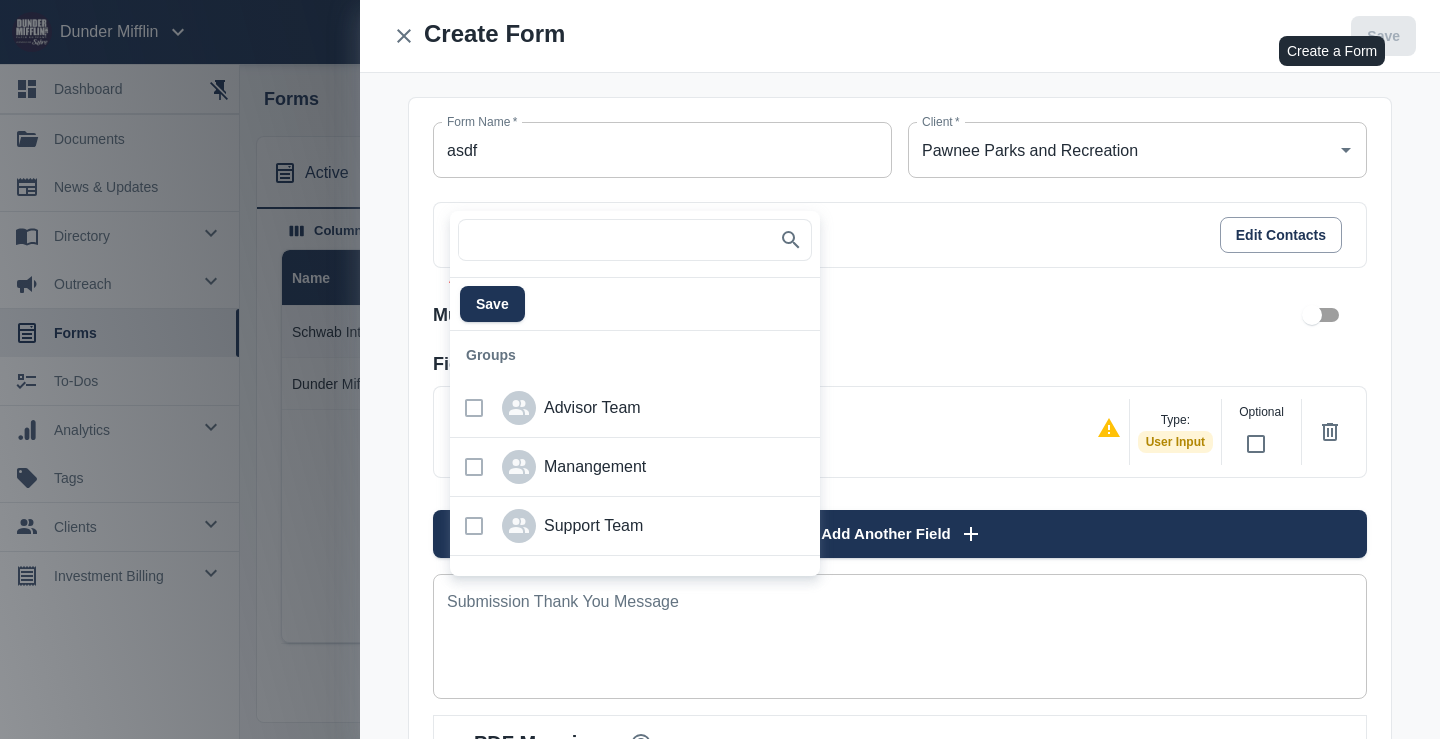 click at bounding box center [615, 240] 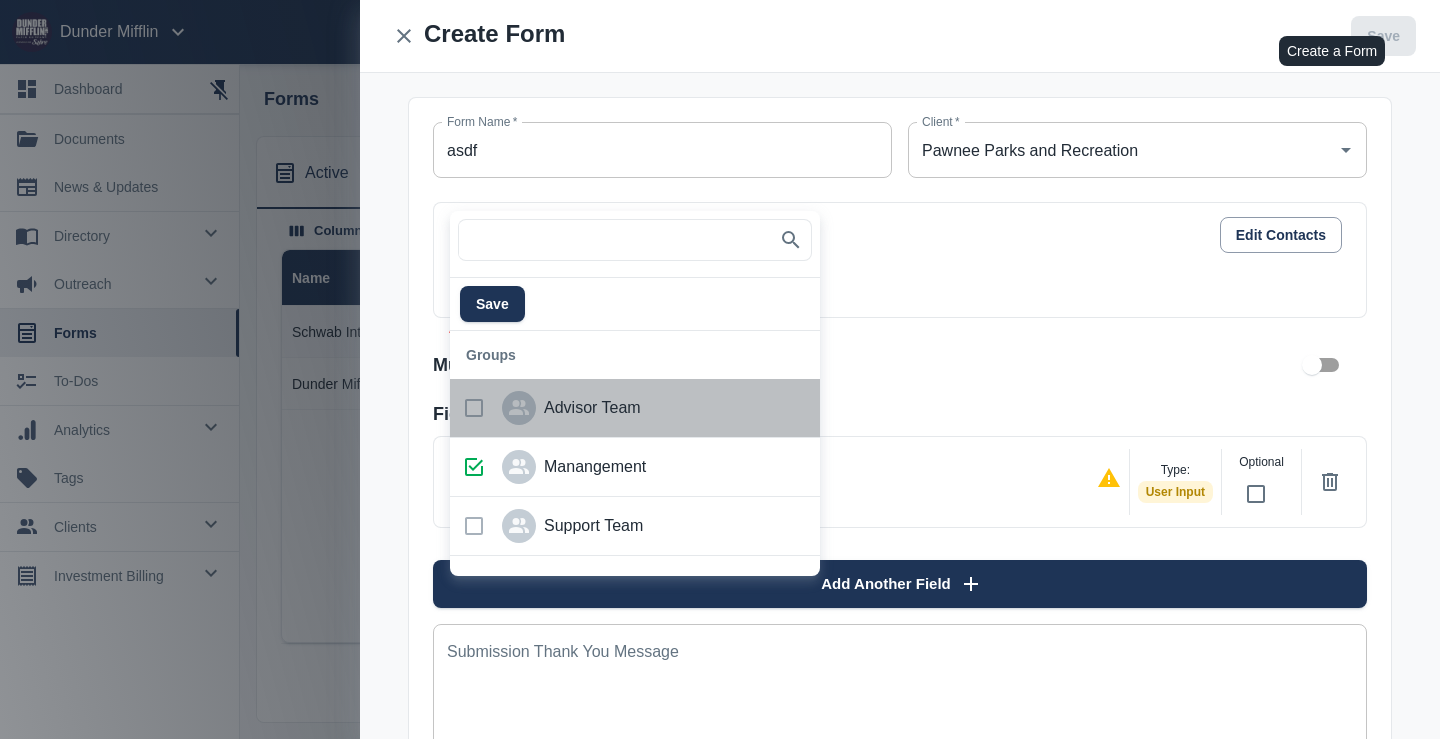 click at bounding box center (474, 408) 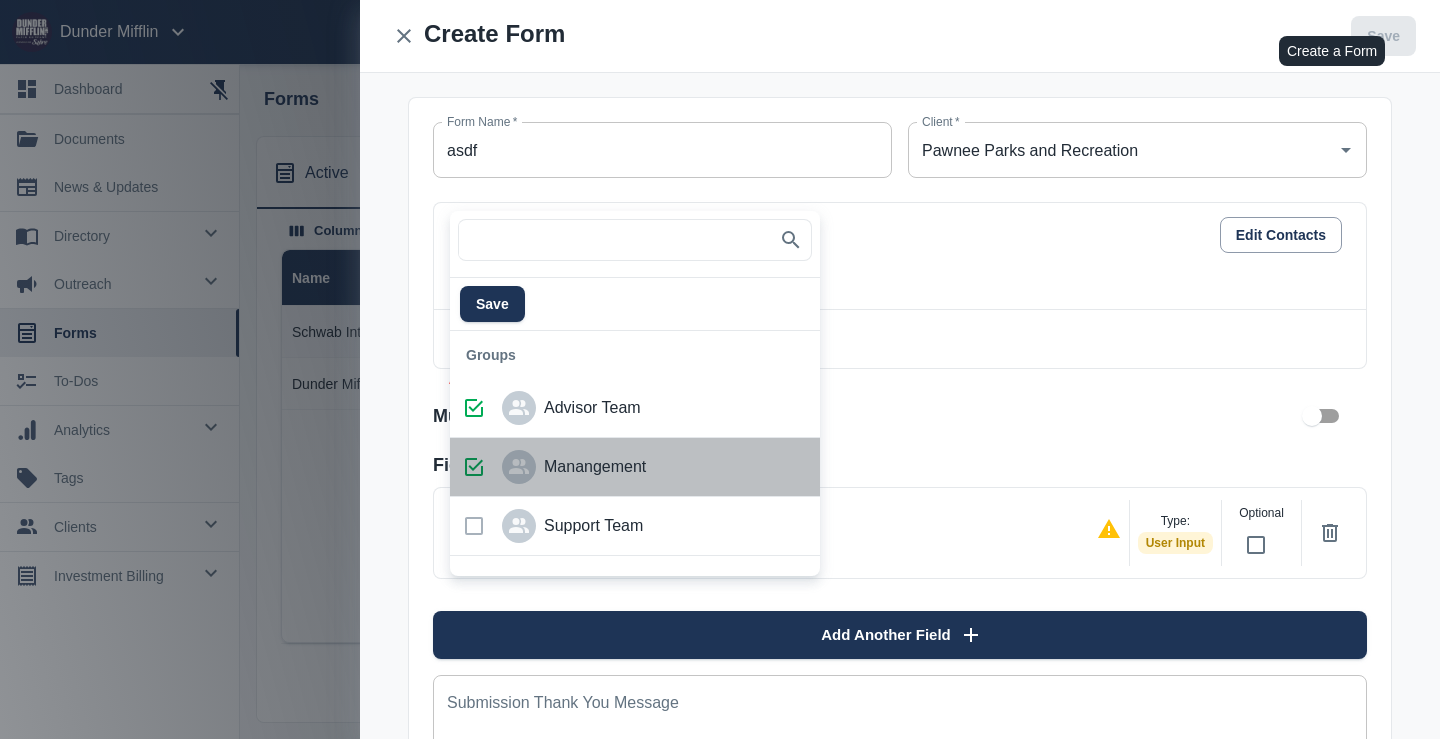 click at bounding box center (474, 467) 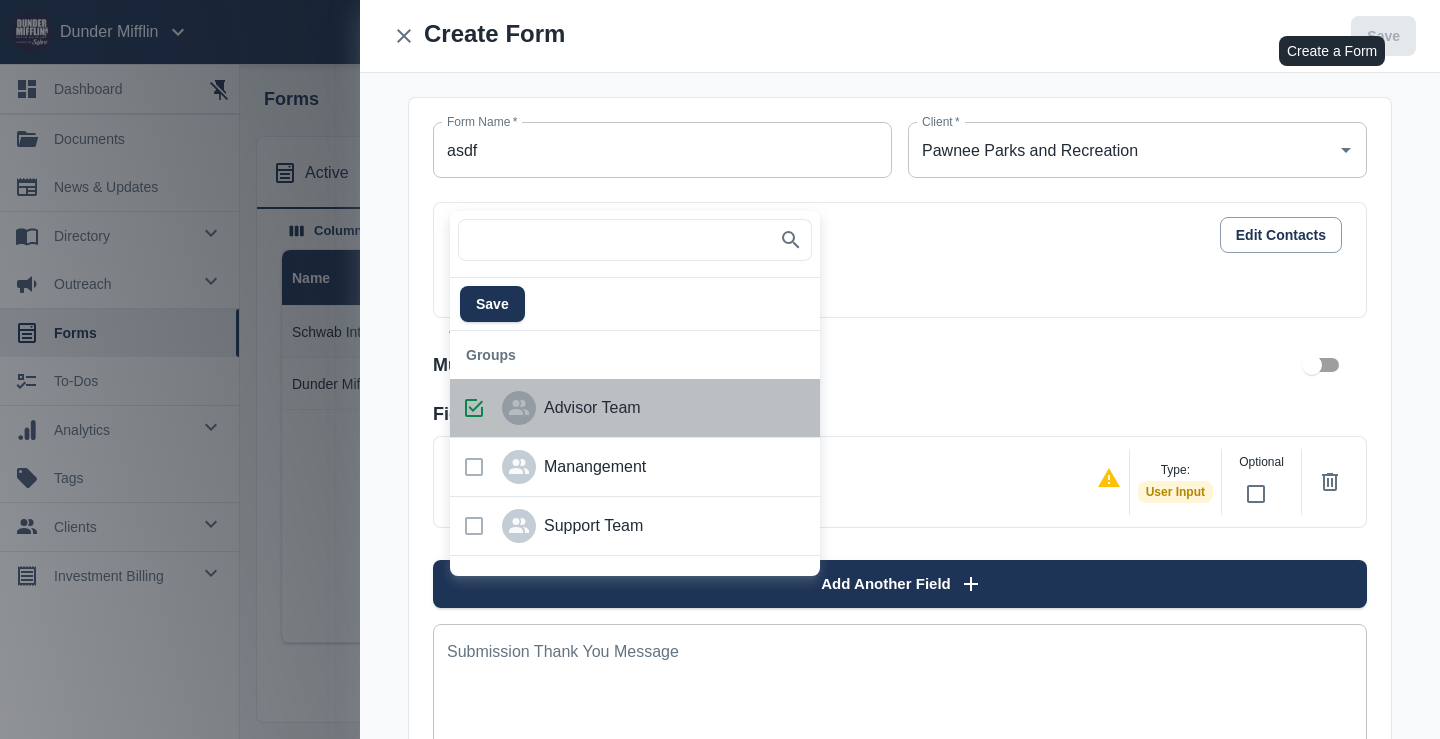 click at bounding box center [474, 408] 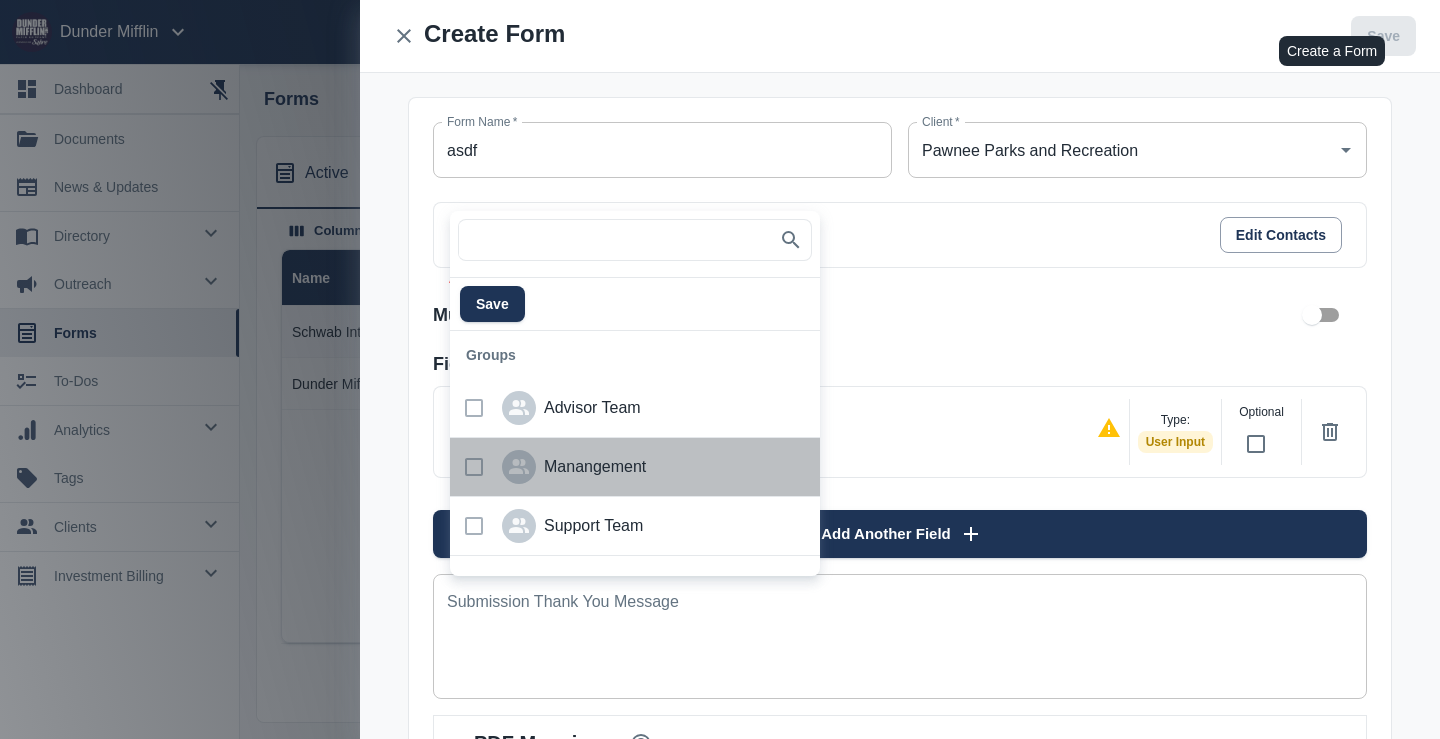 click at bounding box center (474, 467) 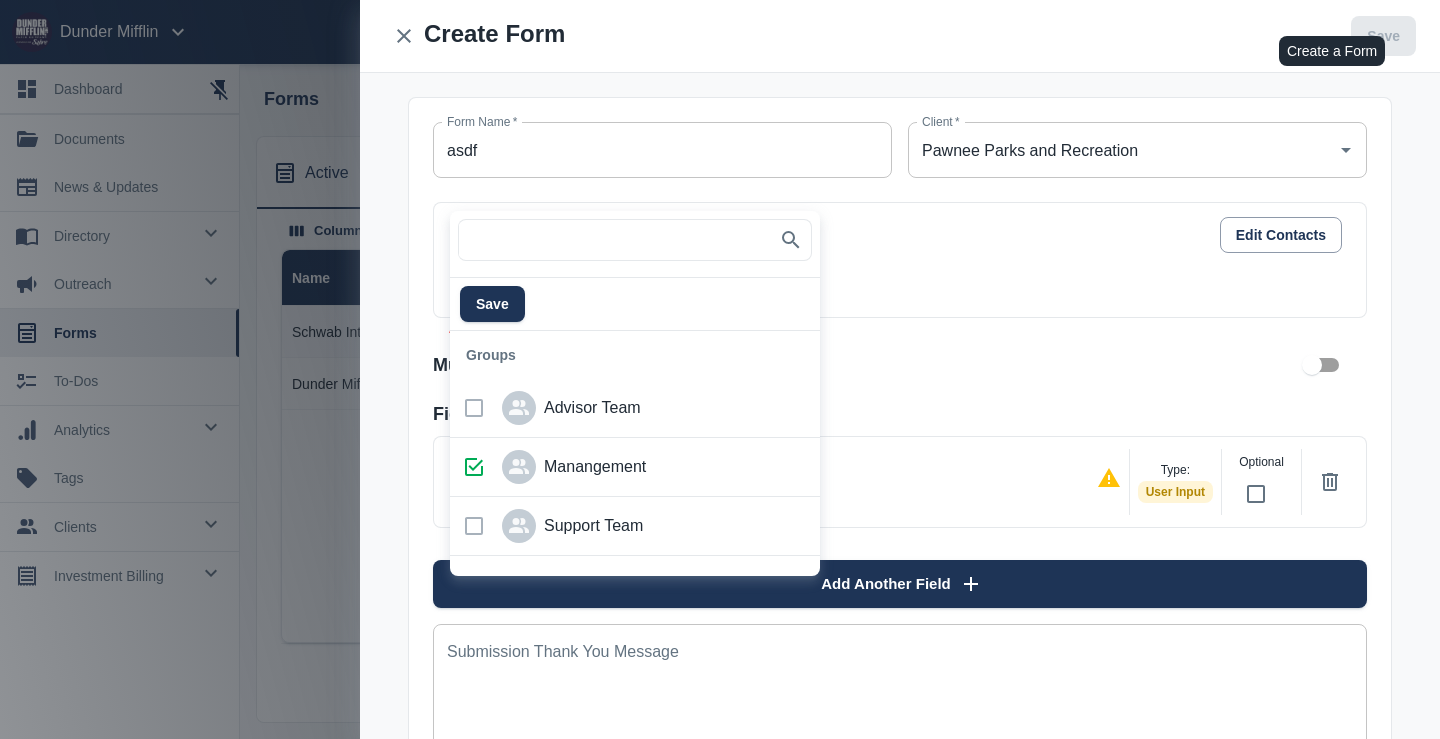 click at bounding box center (720, 369) 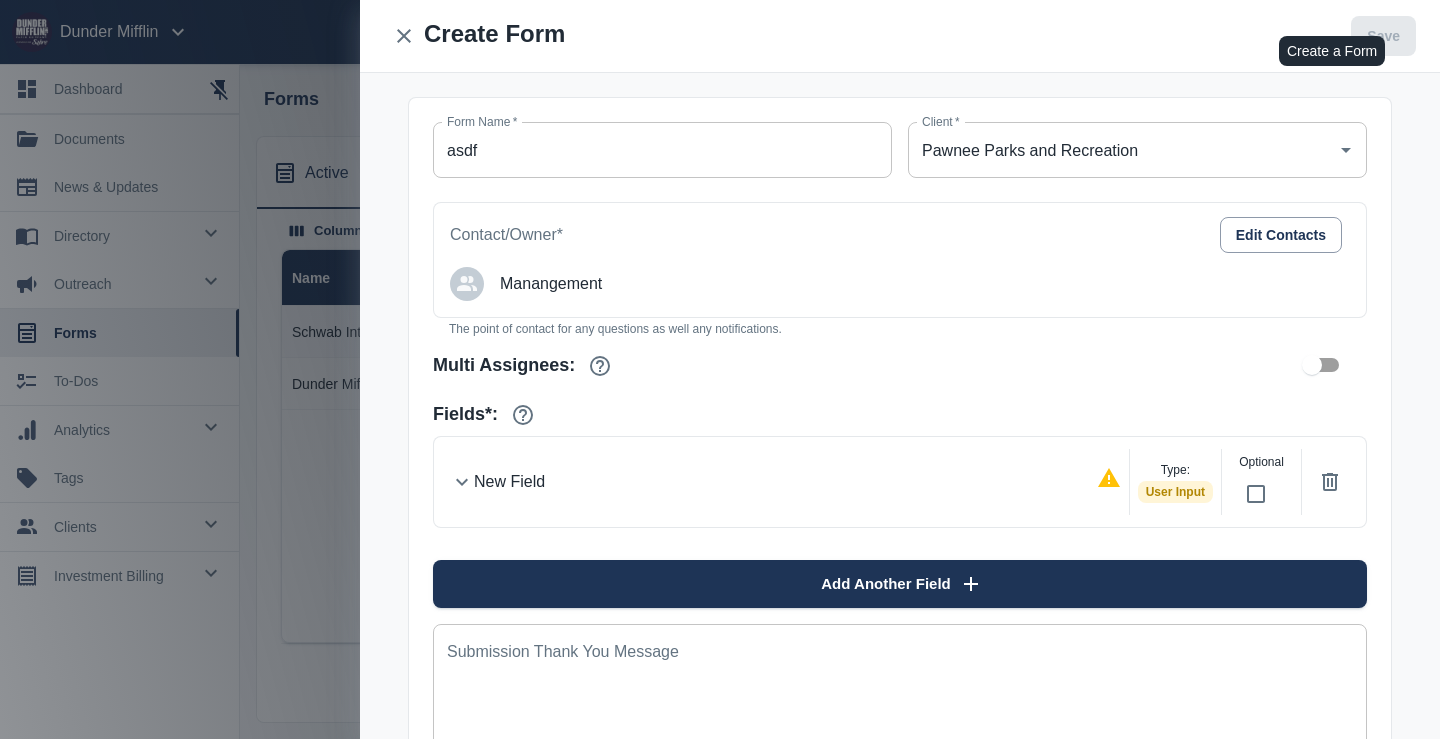 scroll, scrollTop: 146, scrollLeft: 0, axis: vertical 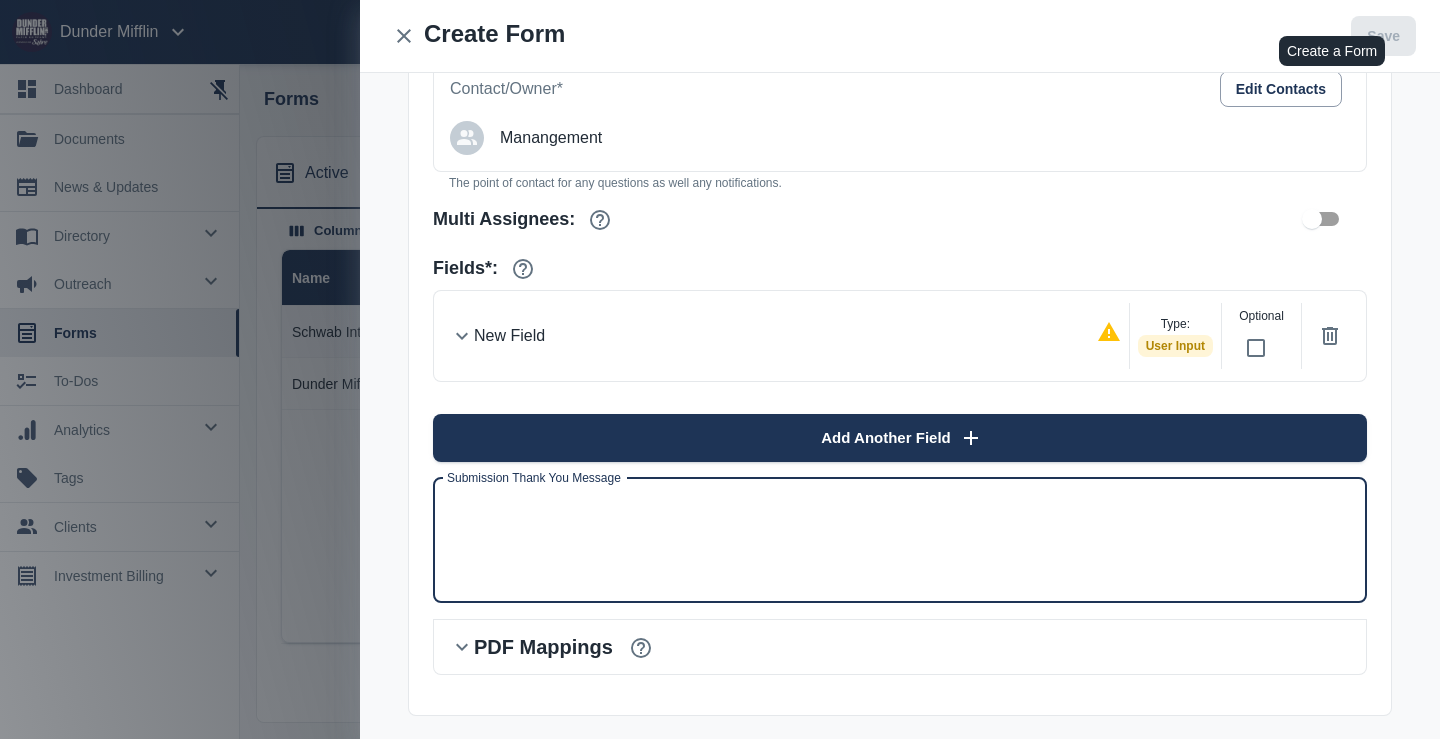 click on "Submission Thank You Message" at bounding box center (900, 540) 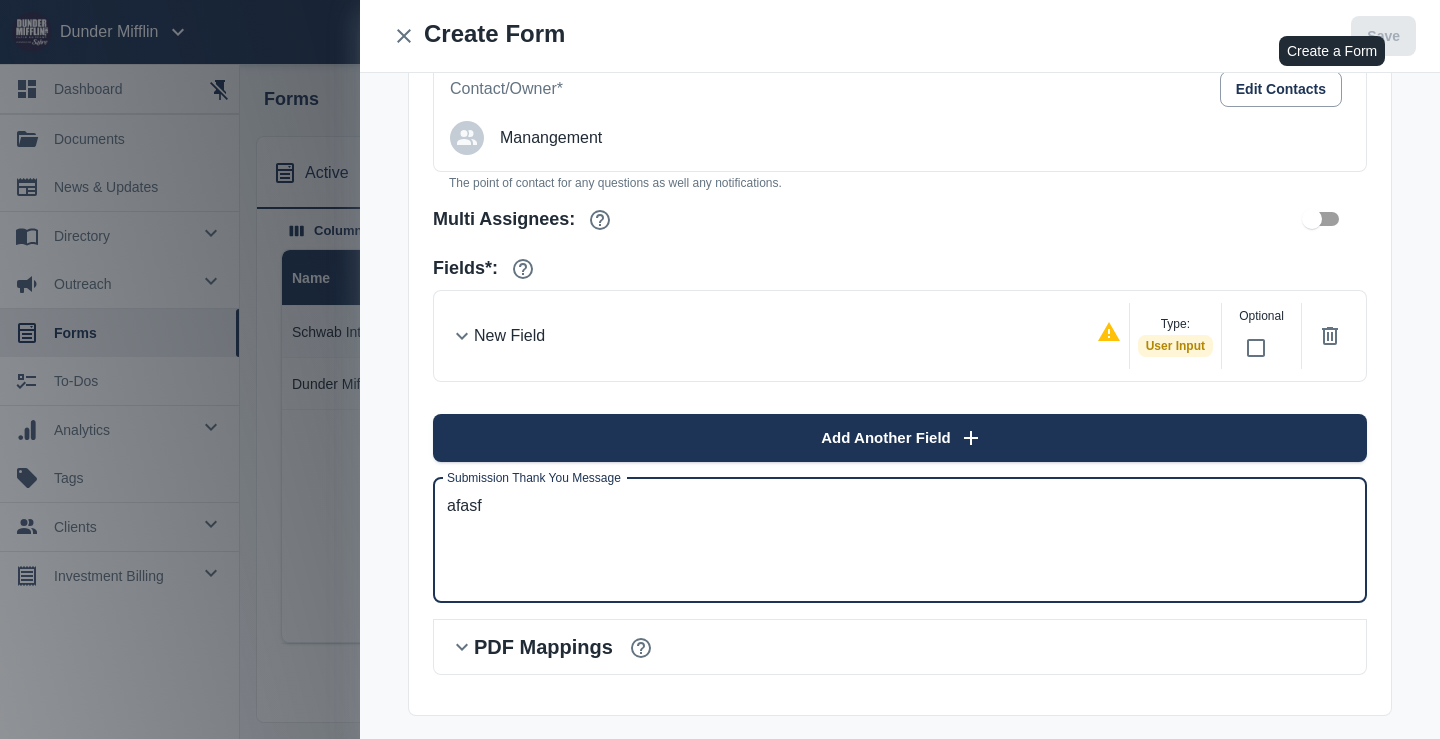 click on "New Field Type: User Input Optional" at bounding box center (912, 336) 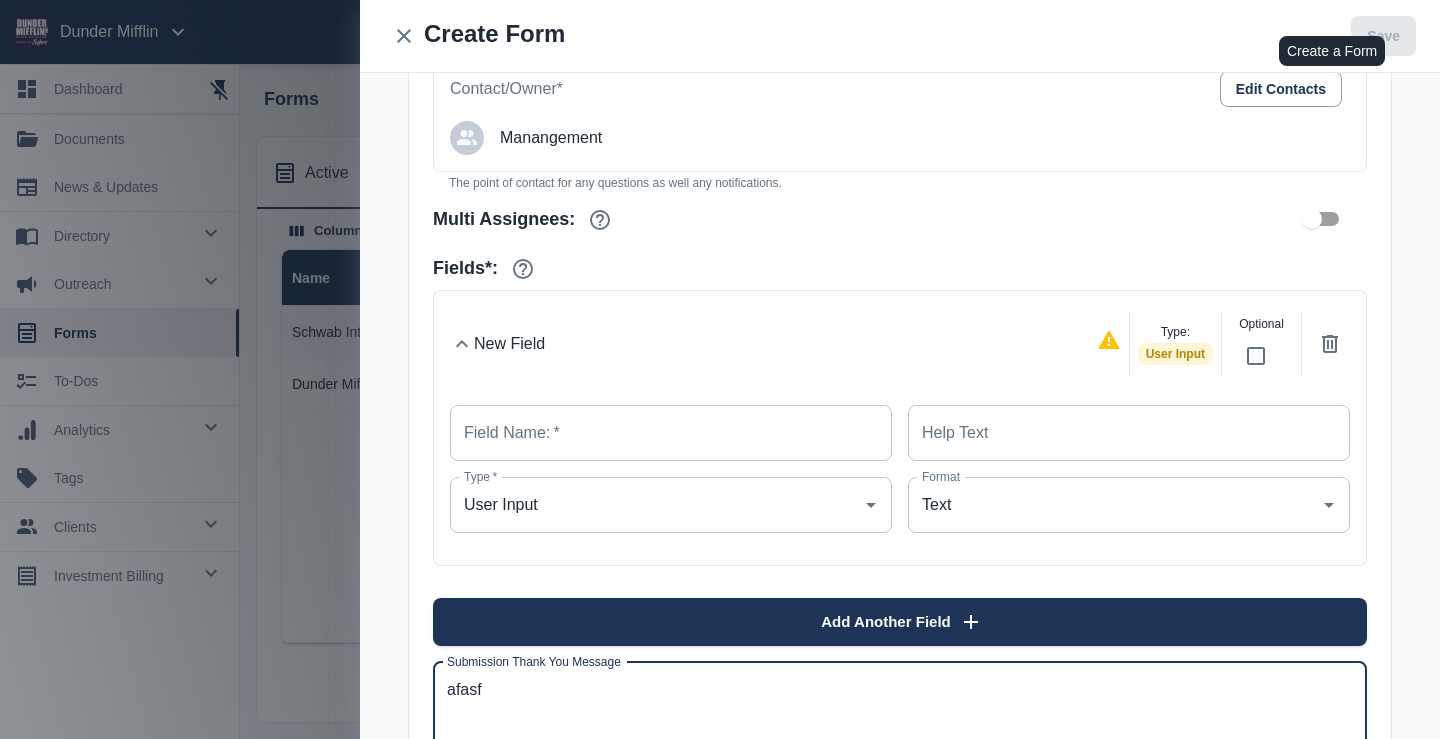 type on "afasf" 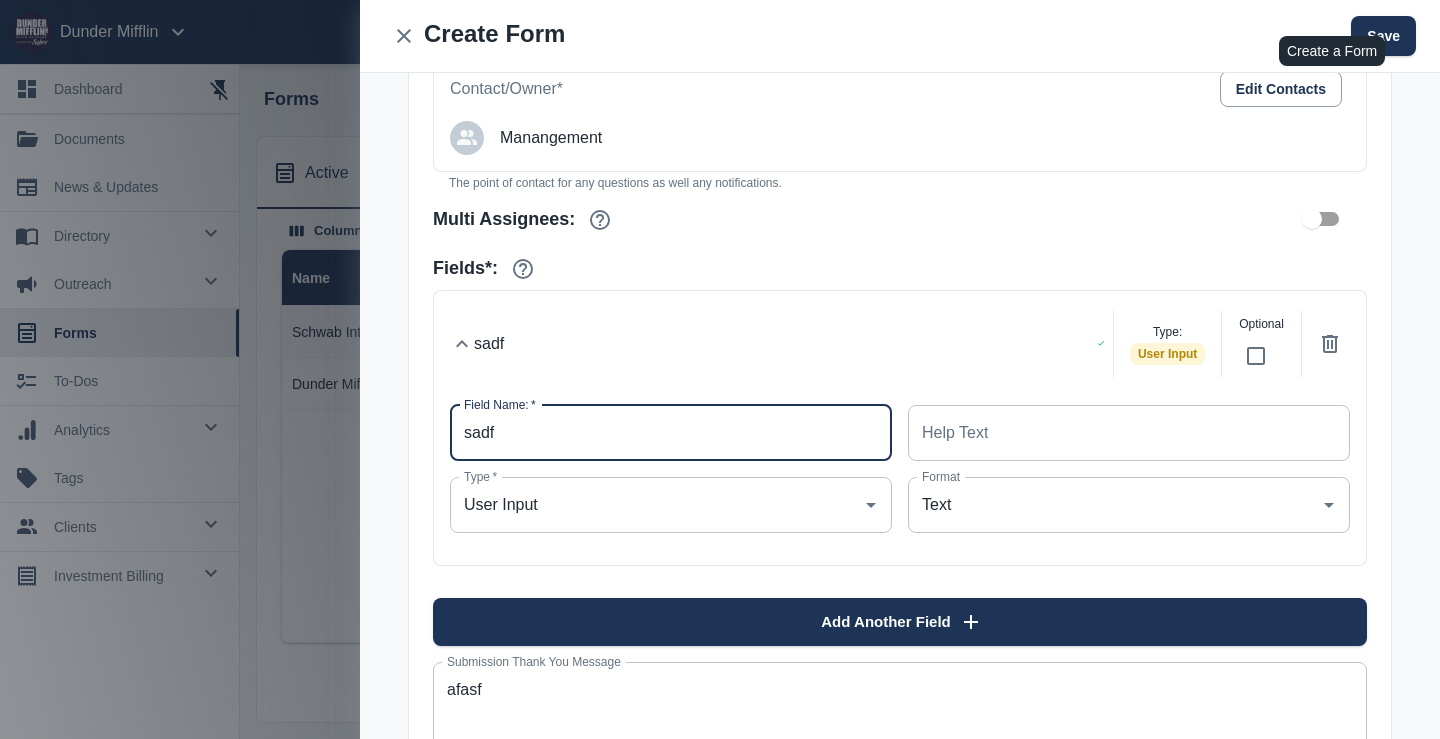 type on "sadf" 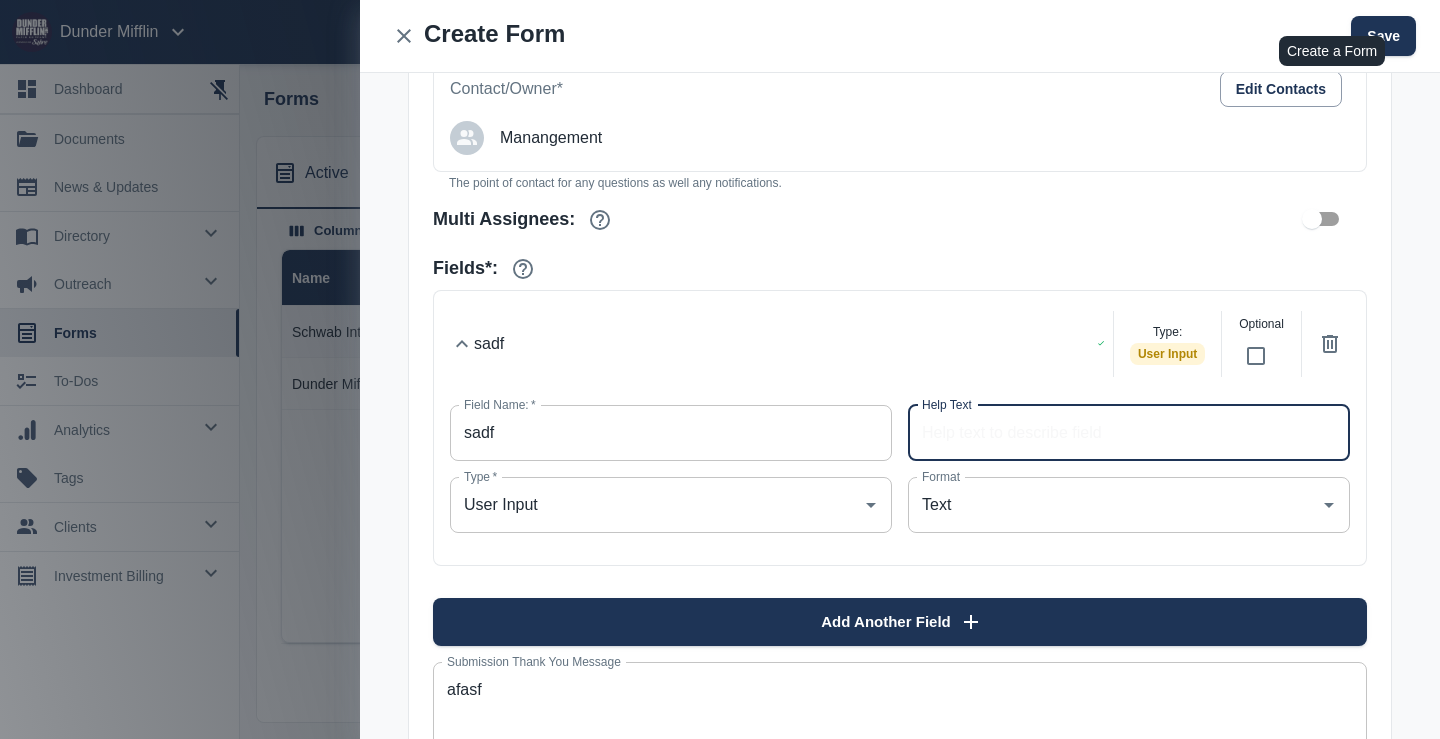 click on "sadf Type: User Input Optional" at bounding box center [912, 344] 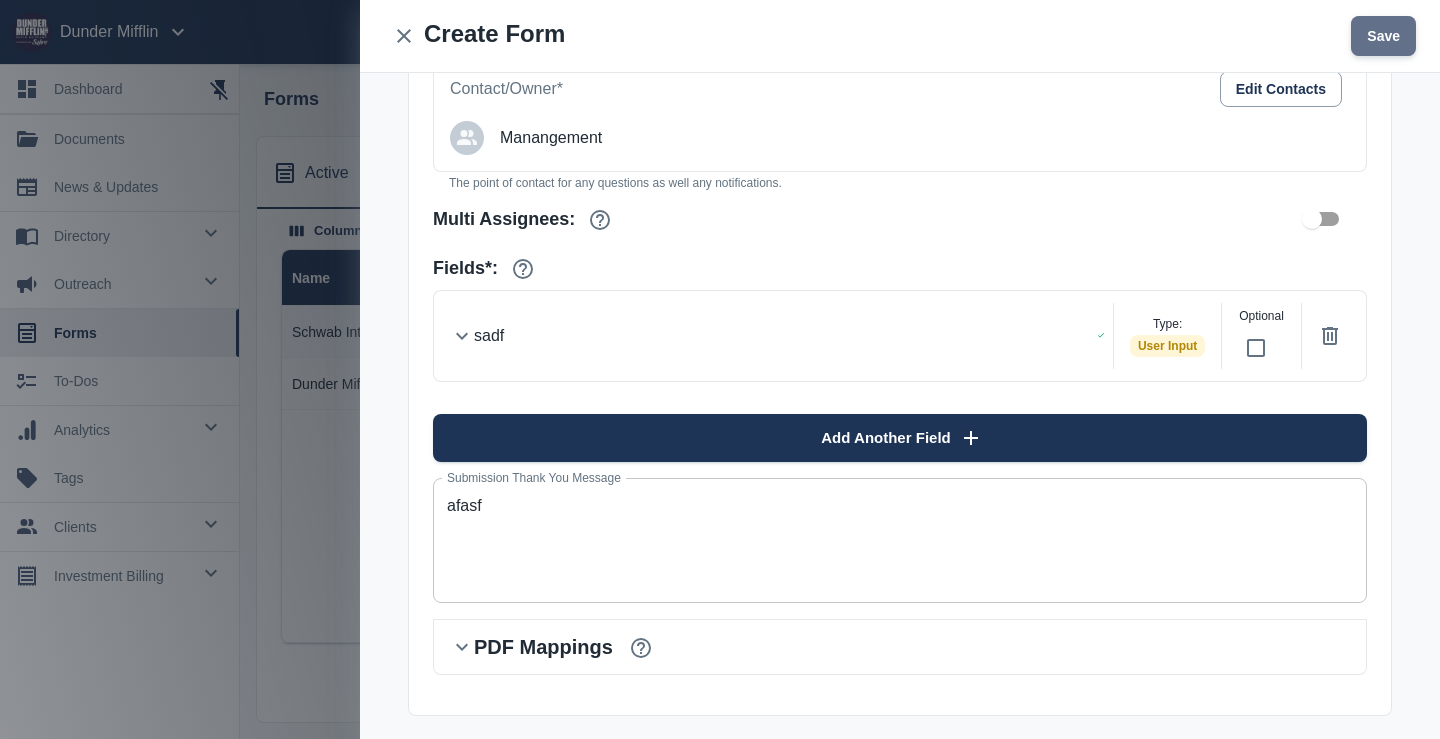 click on "Save" at bounding box center [1383, 36] 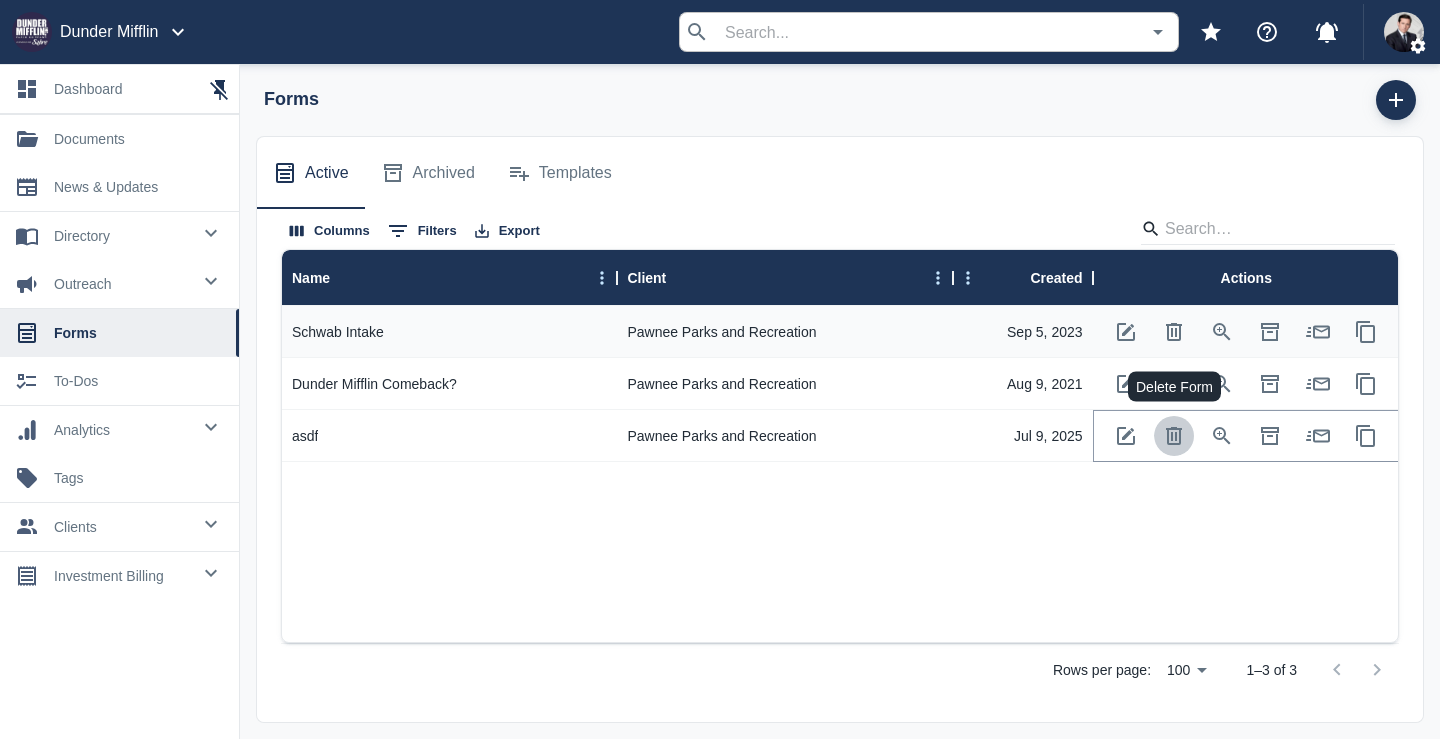 click at bounding box center (1174, 436) 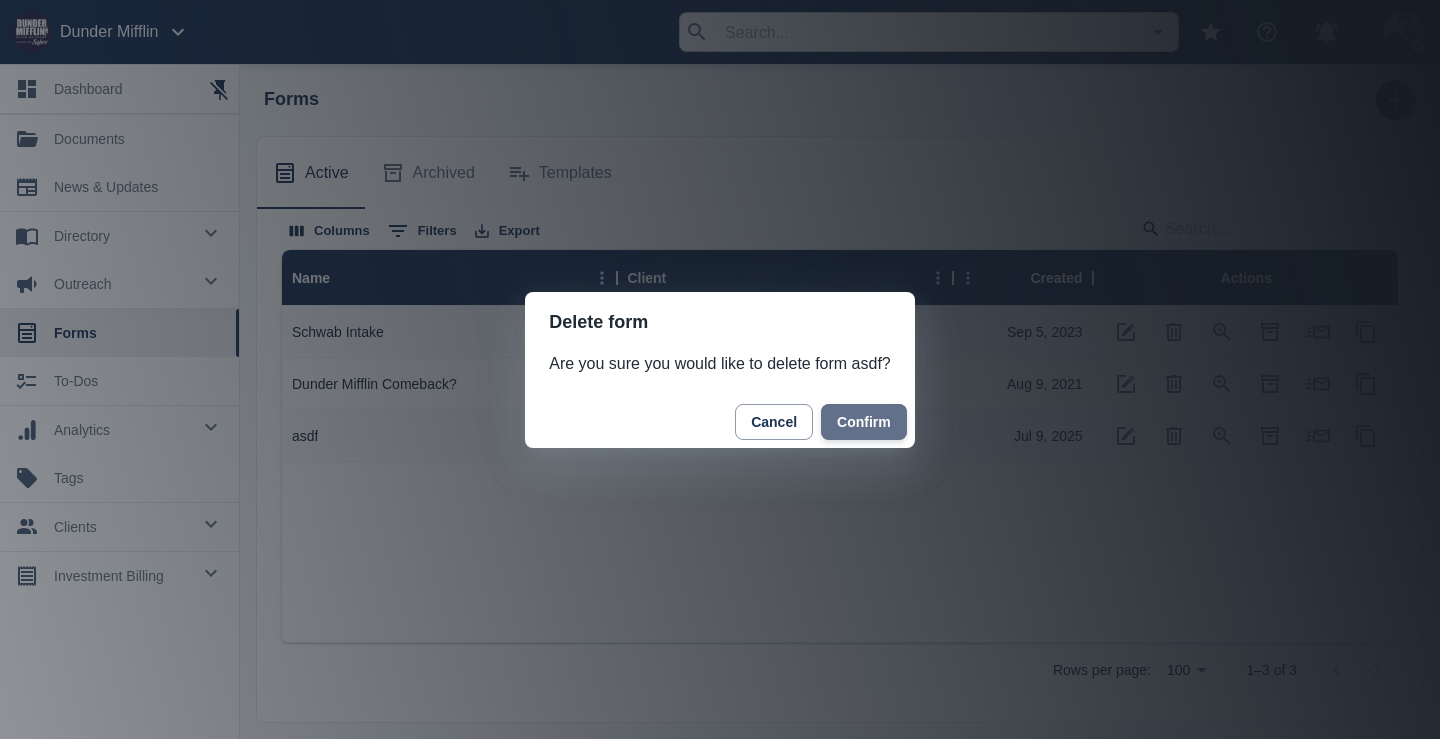click on "Confirm" at bounding box center [864, 422] 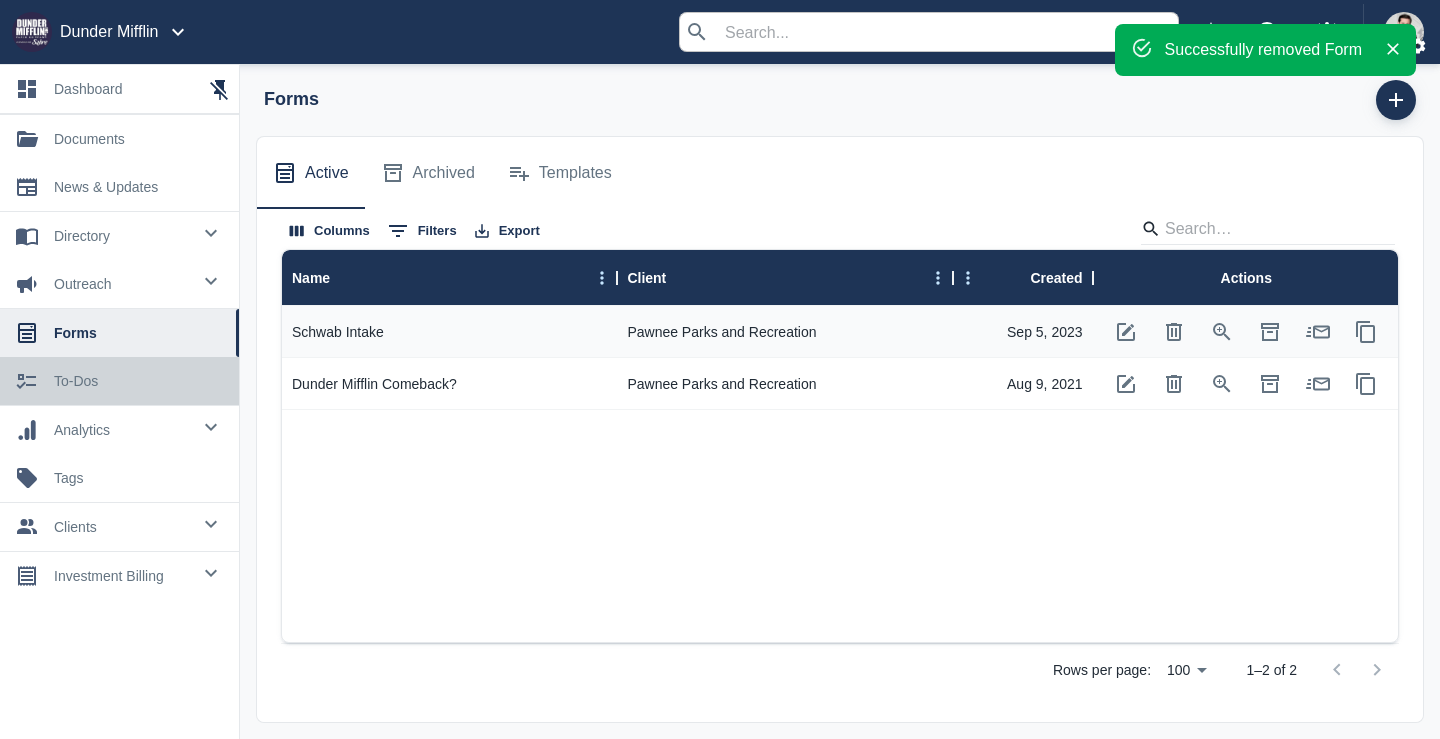 click on "to-dos" at bounding box center (138, 381) 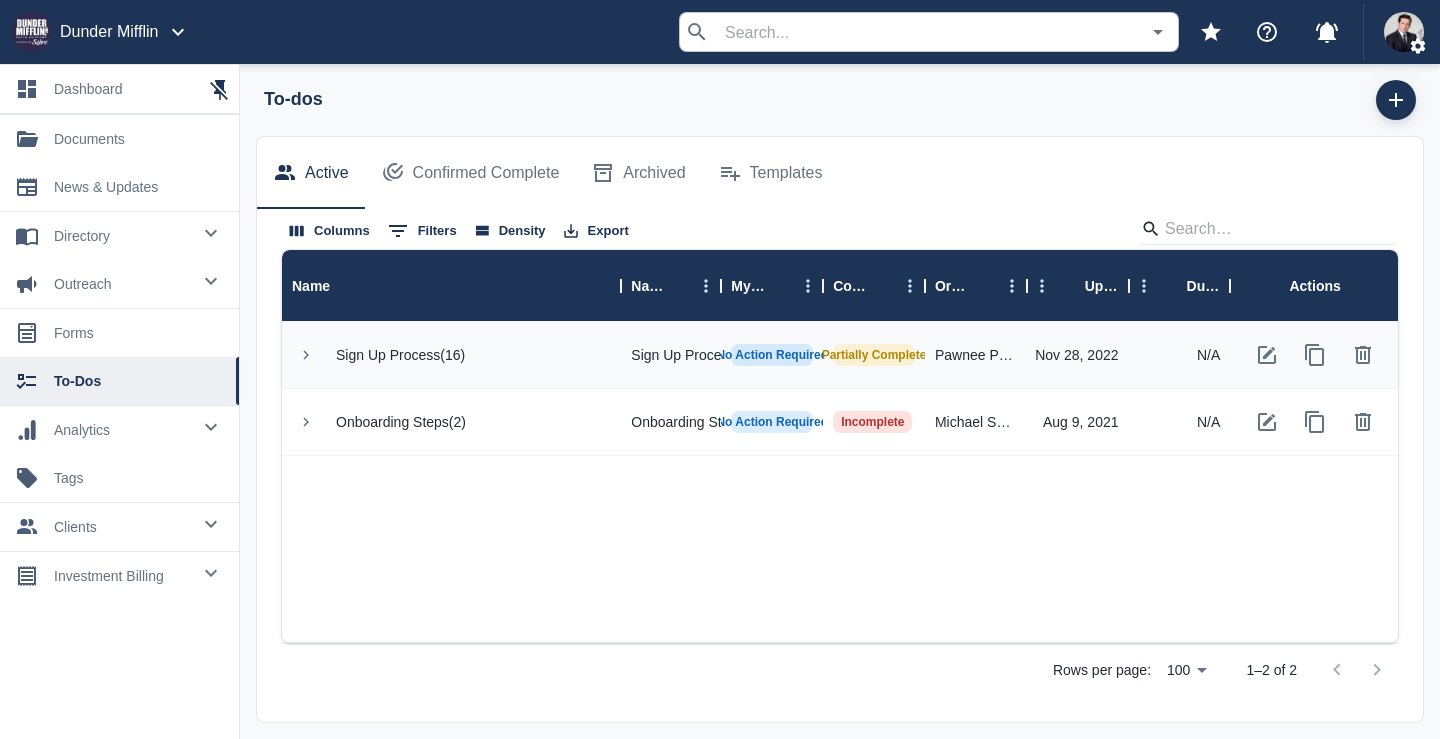 click on "outreach" at bounding box center (122, 236) 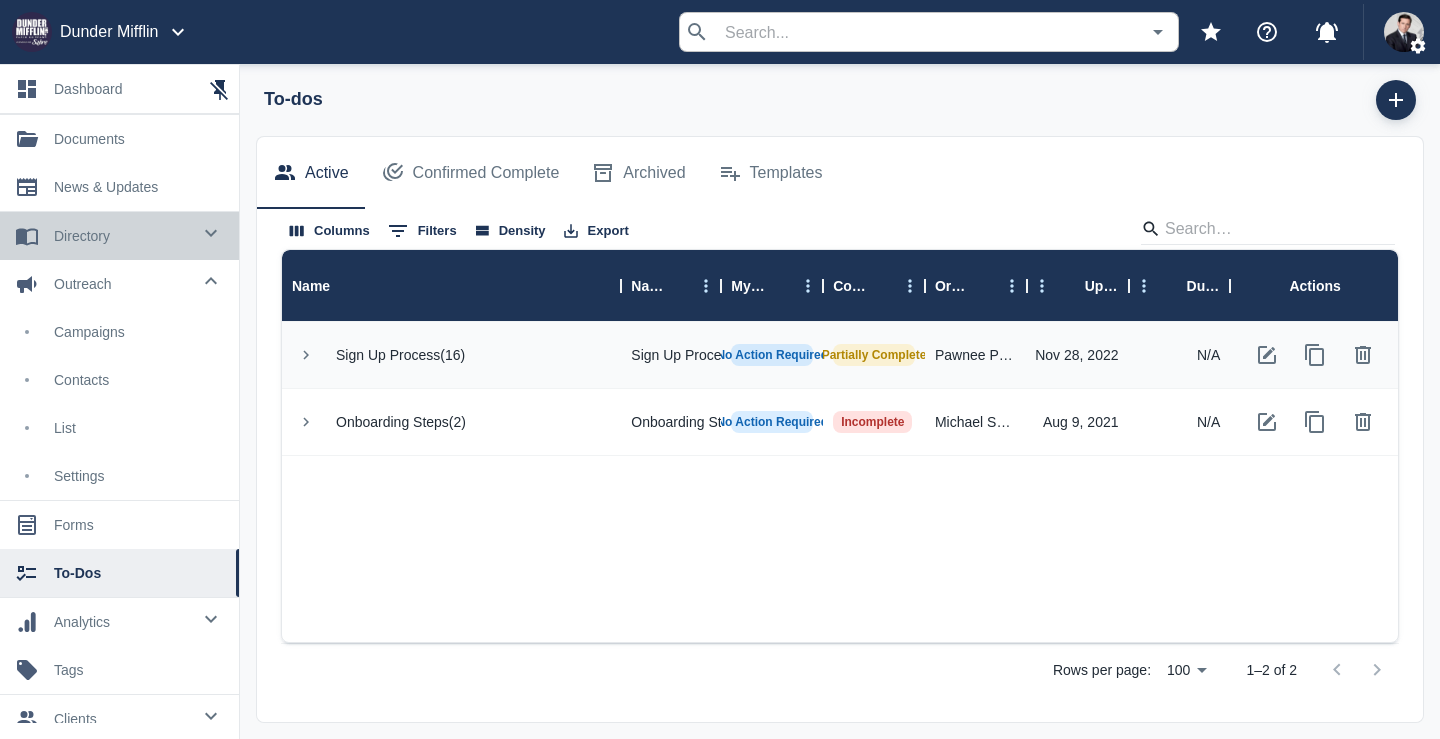 click on "0 directory" at bounding box center (119, 236) 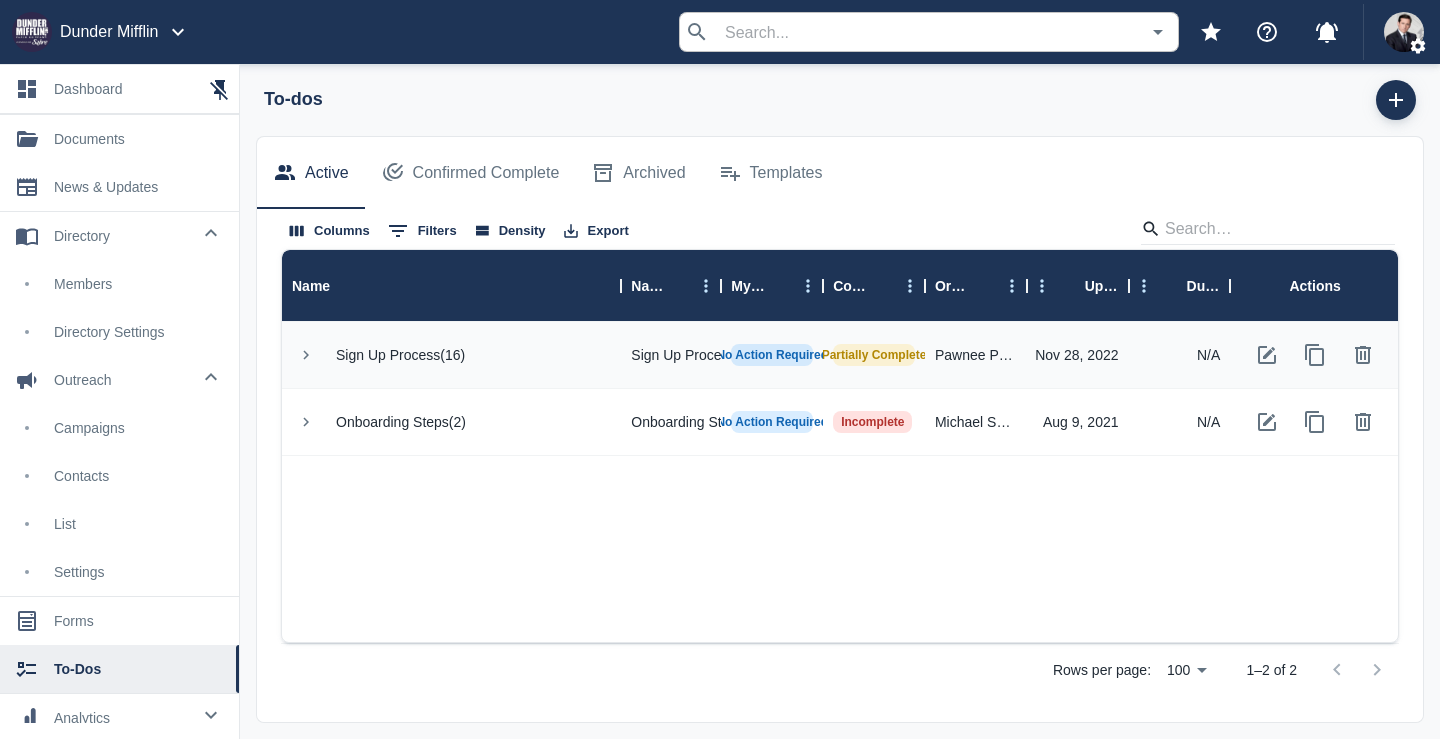 click on "0 news & updates" at bounding box center (119, 187) 